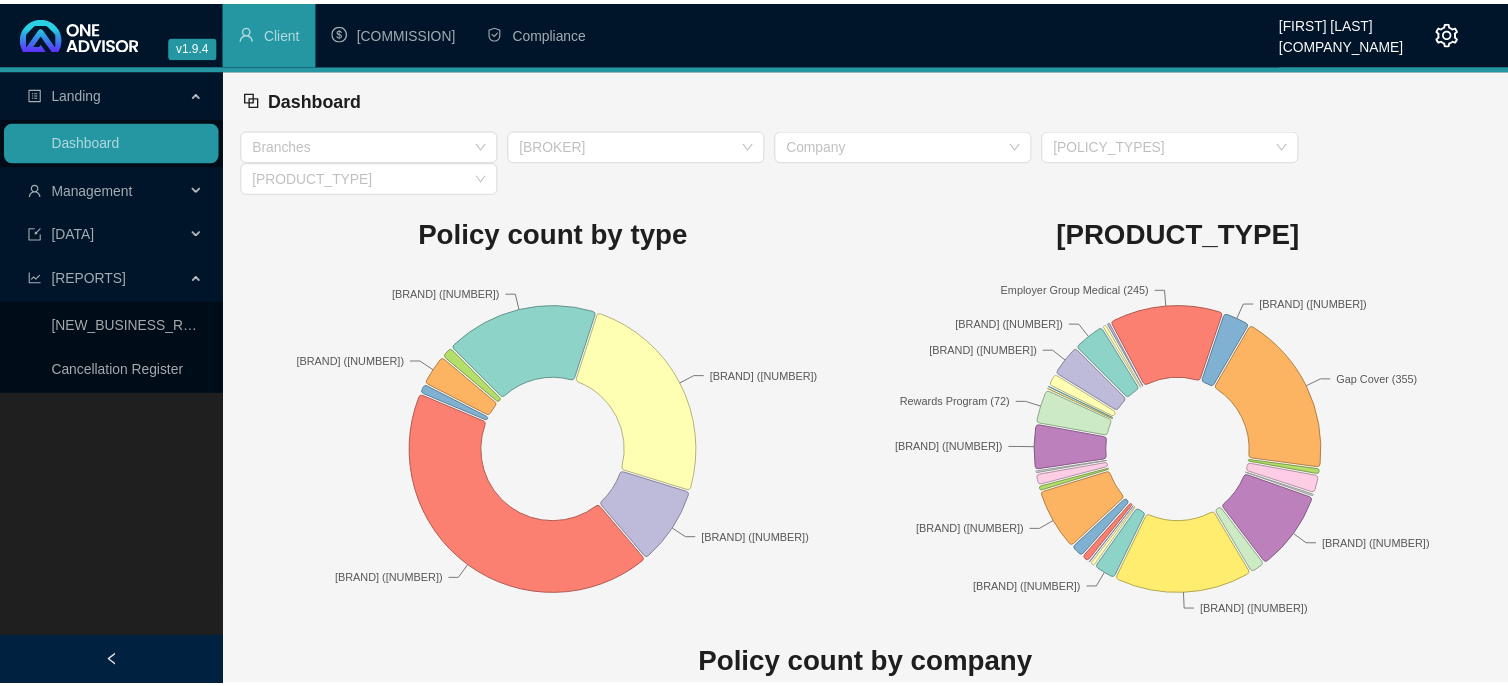 scroll, scrollTop: 0, scrollLeft: 0, axis: both 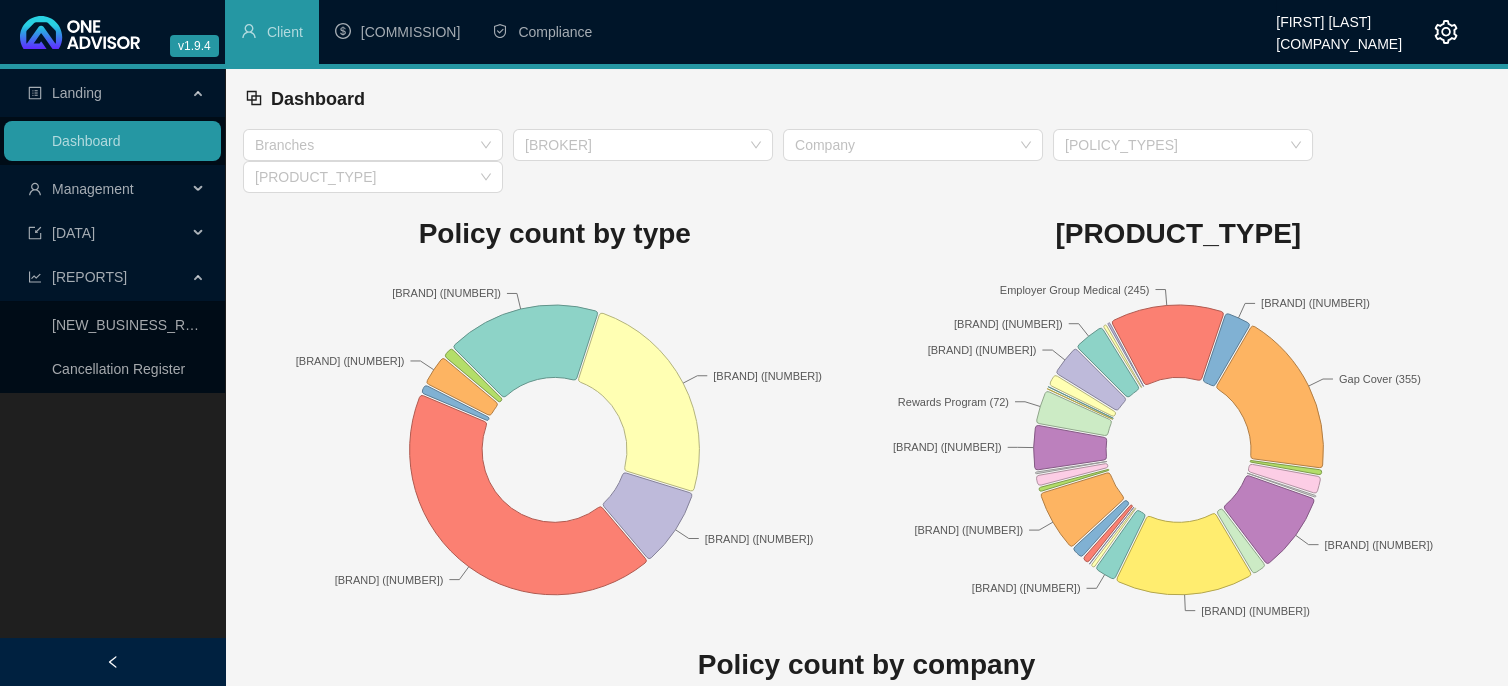 click on "Management" at bounding box center (107, 189) 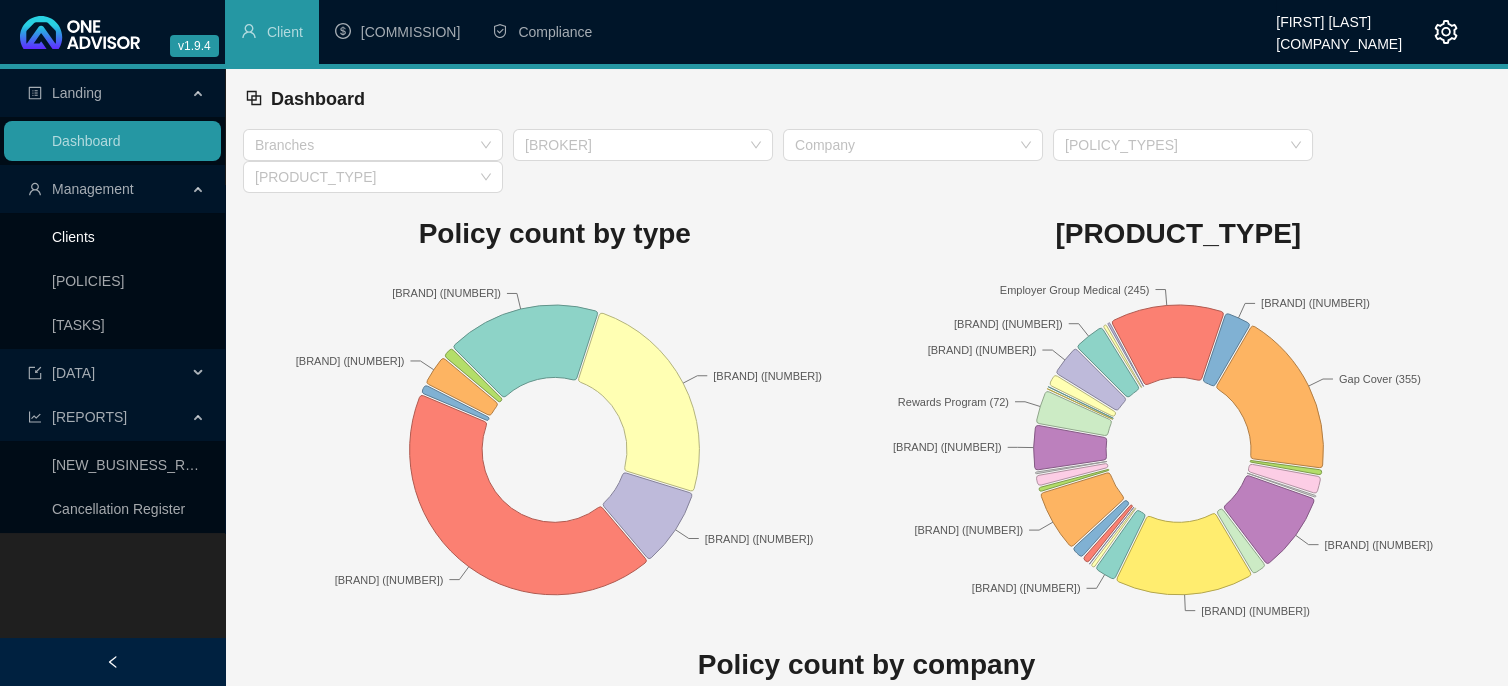 click on "Clients" at bounding box center (73, 237) 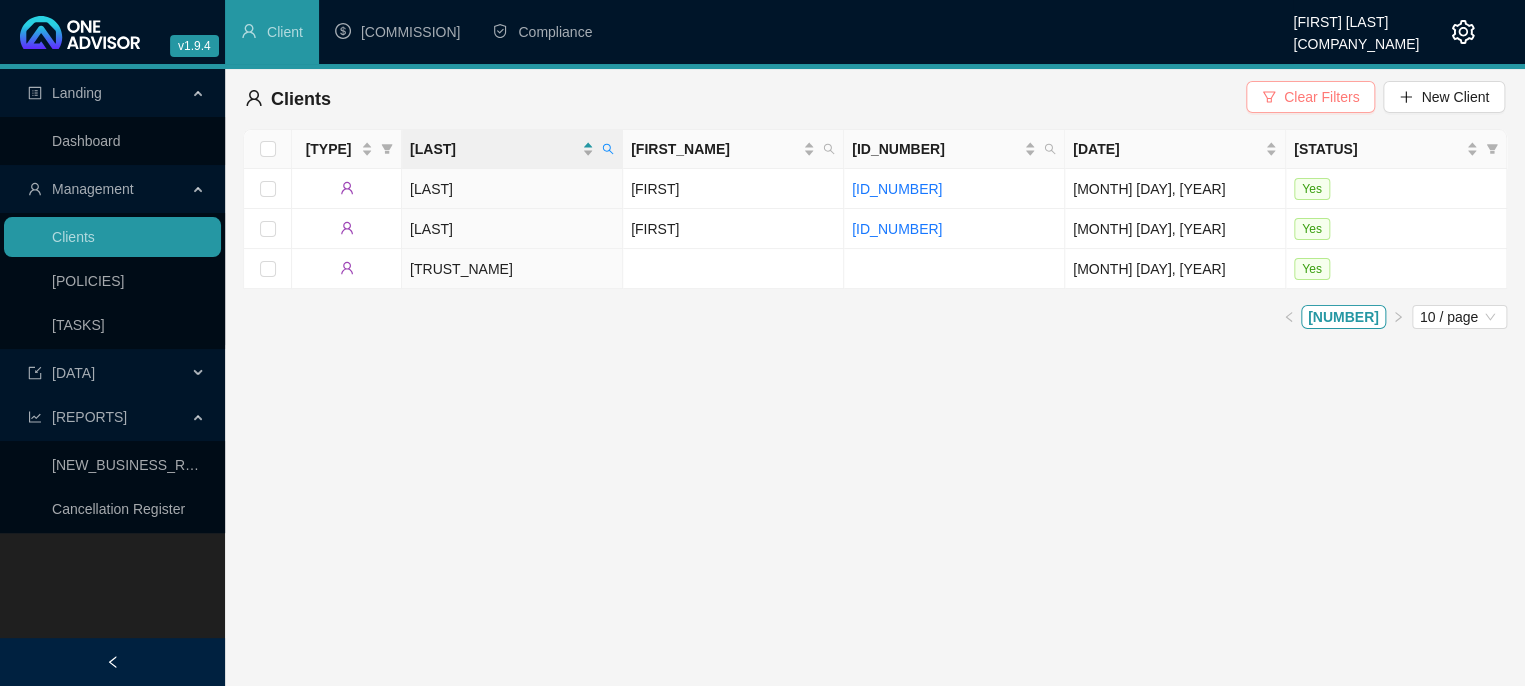 click on "Clear Filters" at bounding box center [1310, 97] 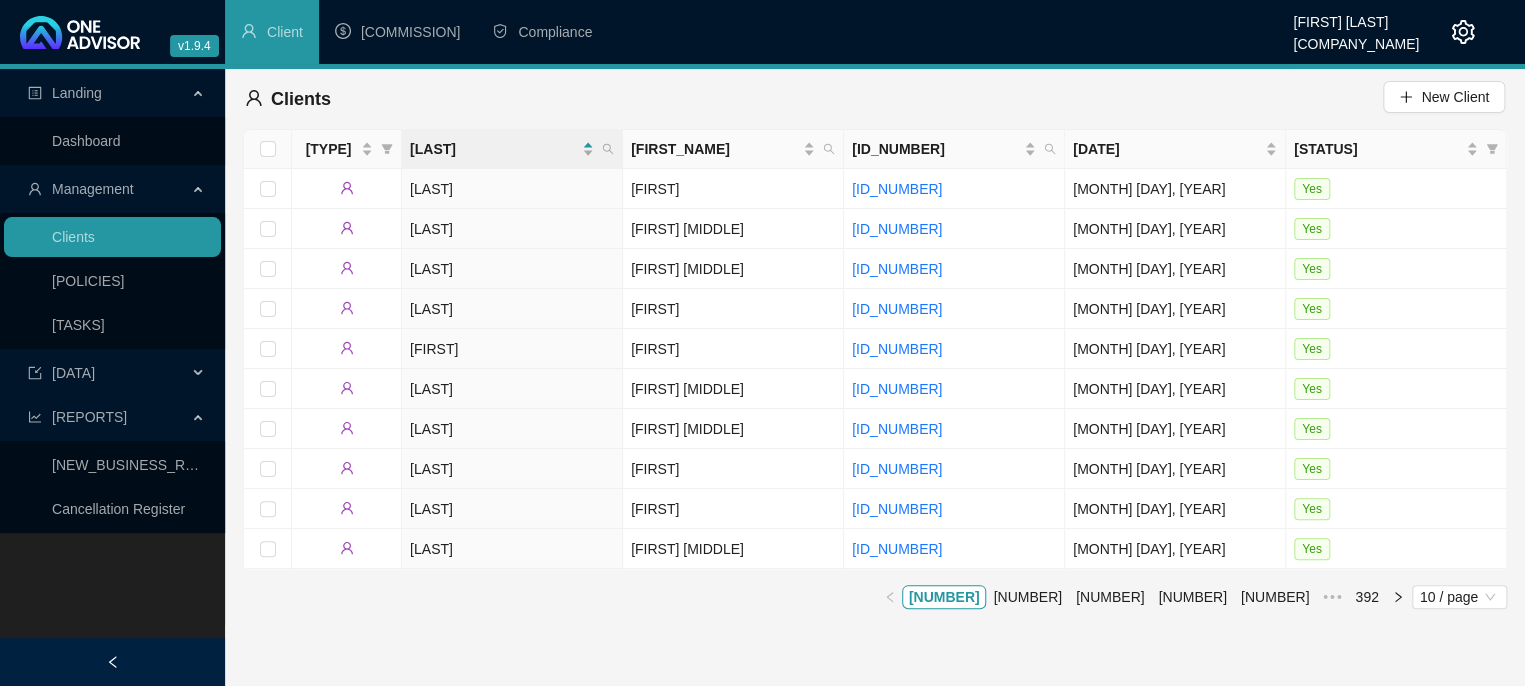 drag, startPoint x: 645, startPoint y: 587, endPoint x: 564, endPoint y: 326, distance: 273.2801 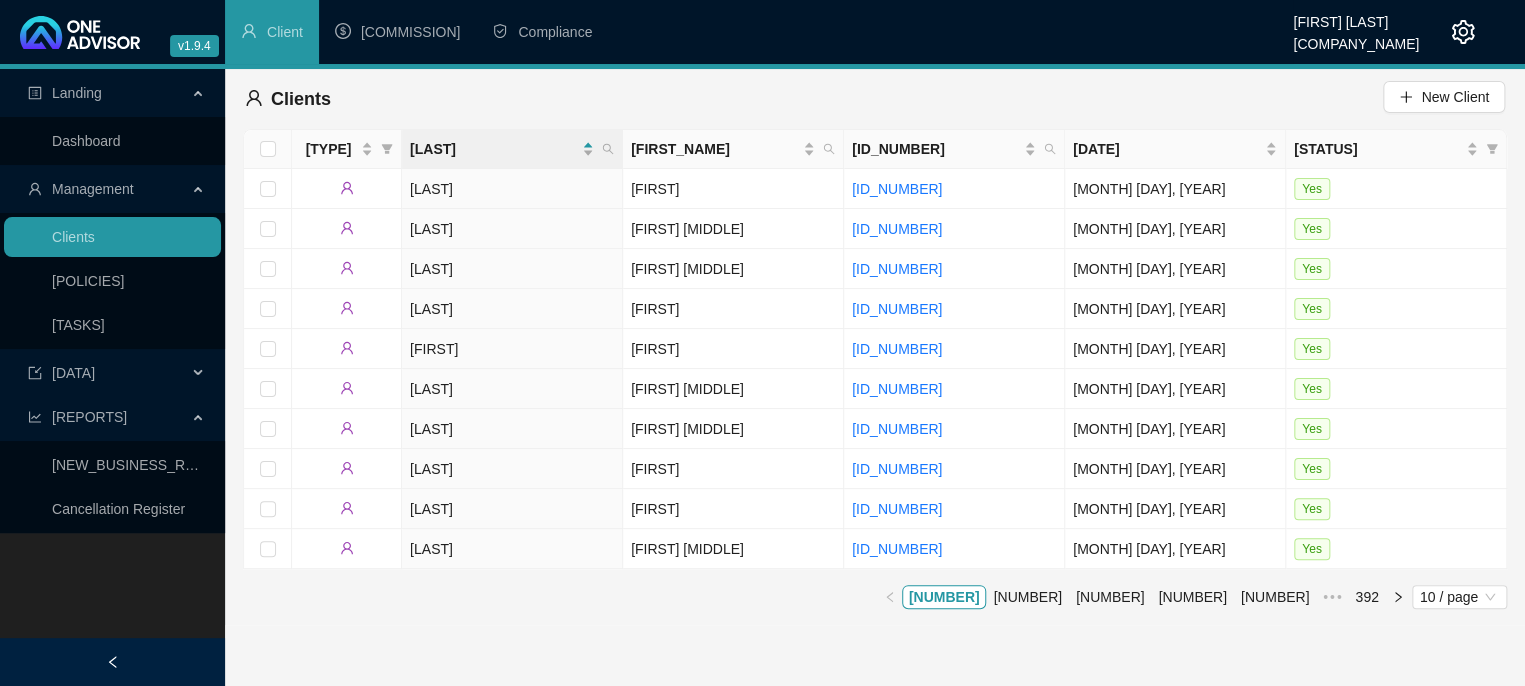 click on "Clients New Client" at bounding box center (875, 99) 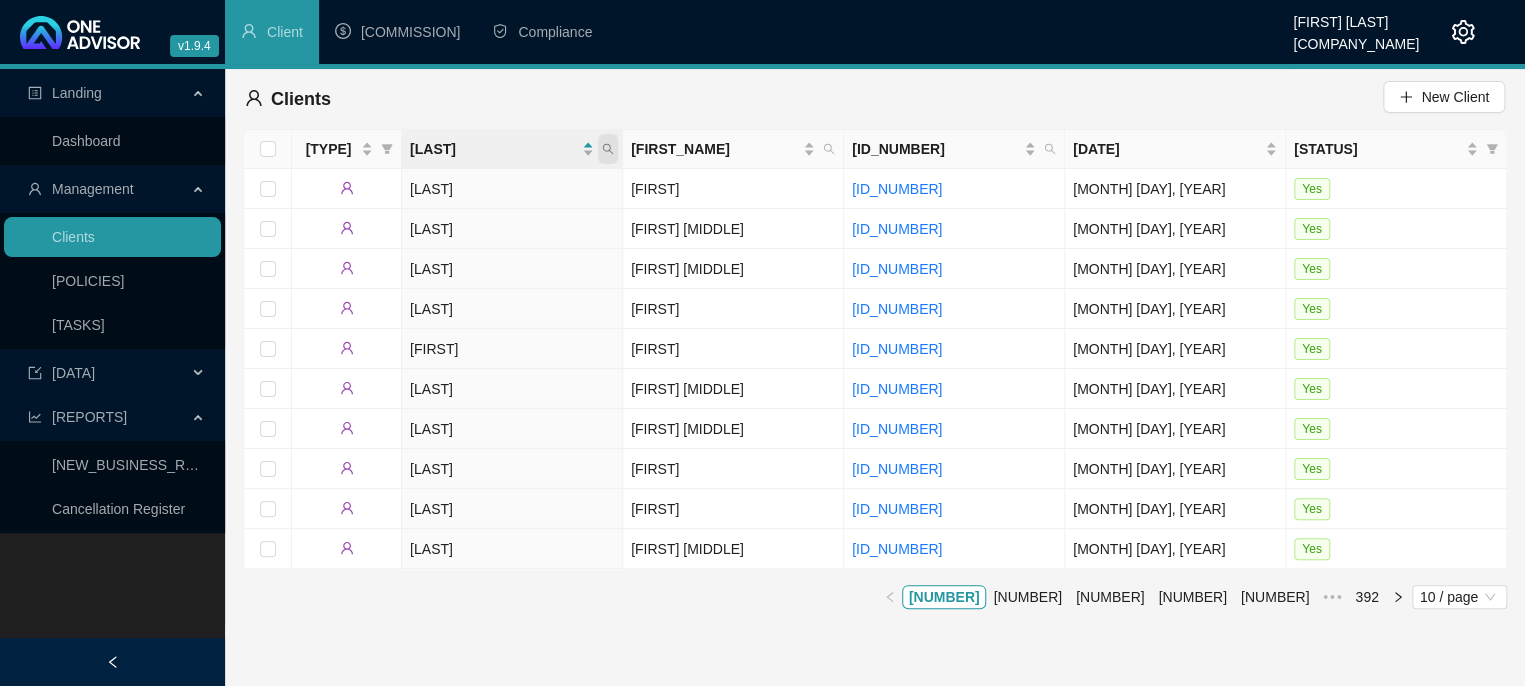 click at bounding box center [608, 149] 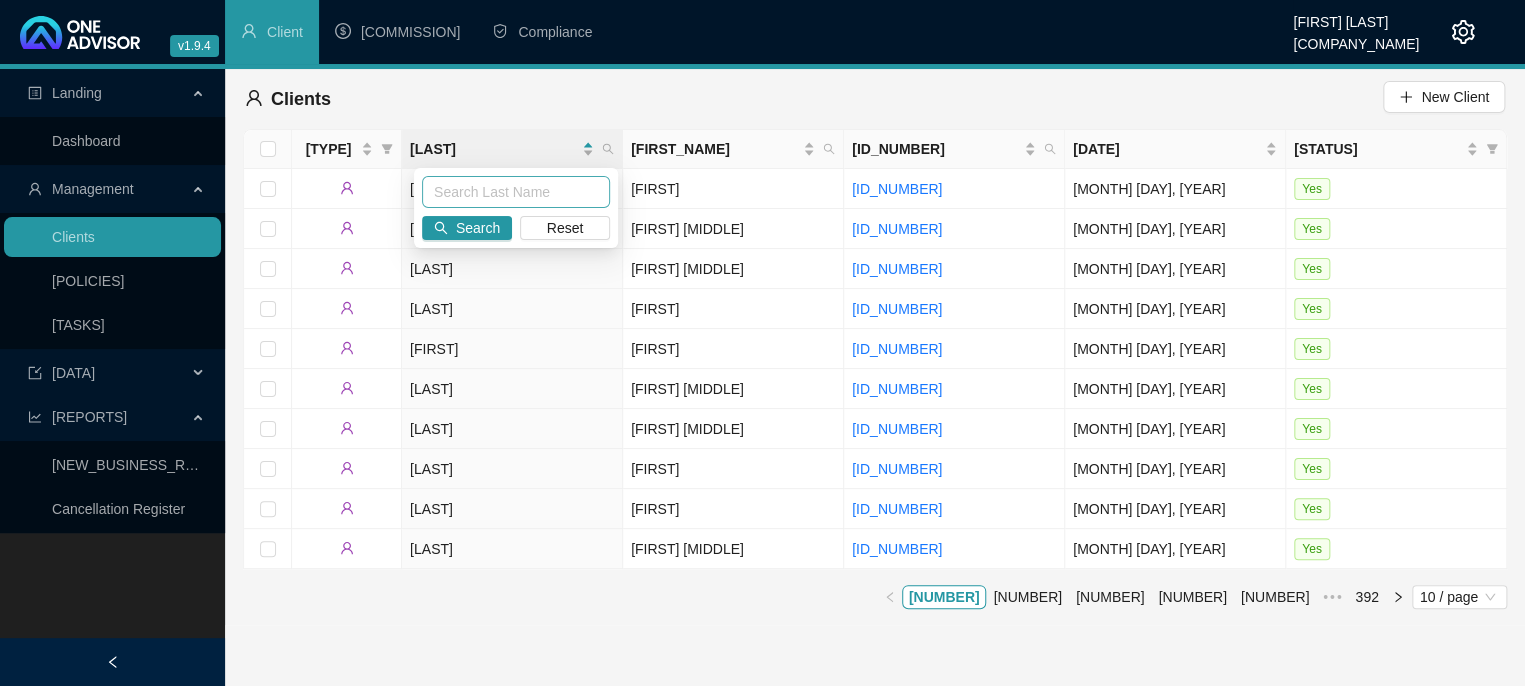 click at bounding box center [516, 192] 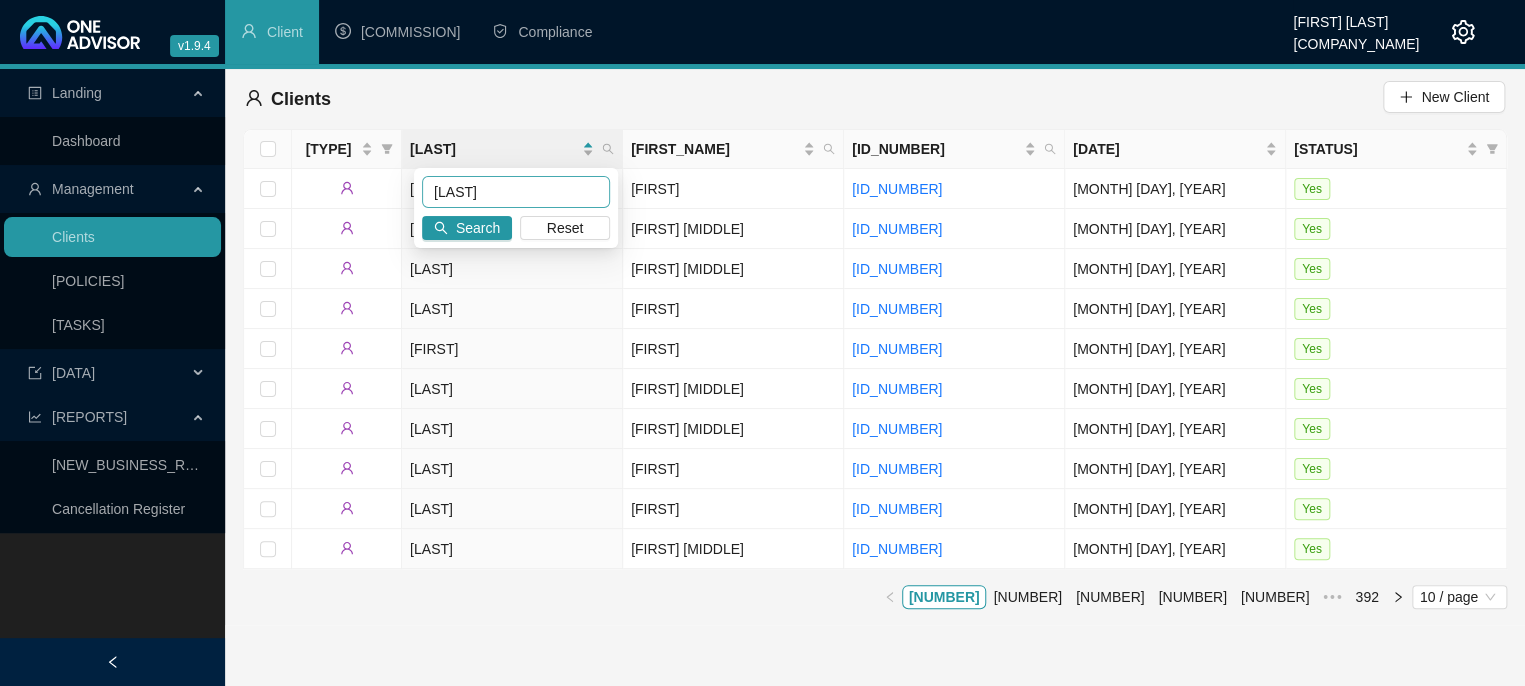 type on "[LAST]" 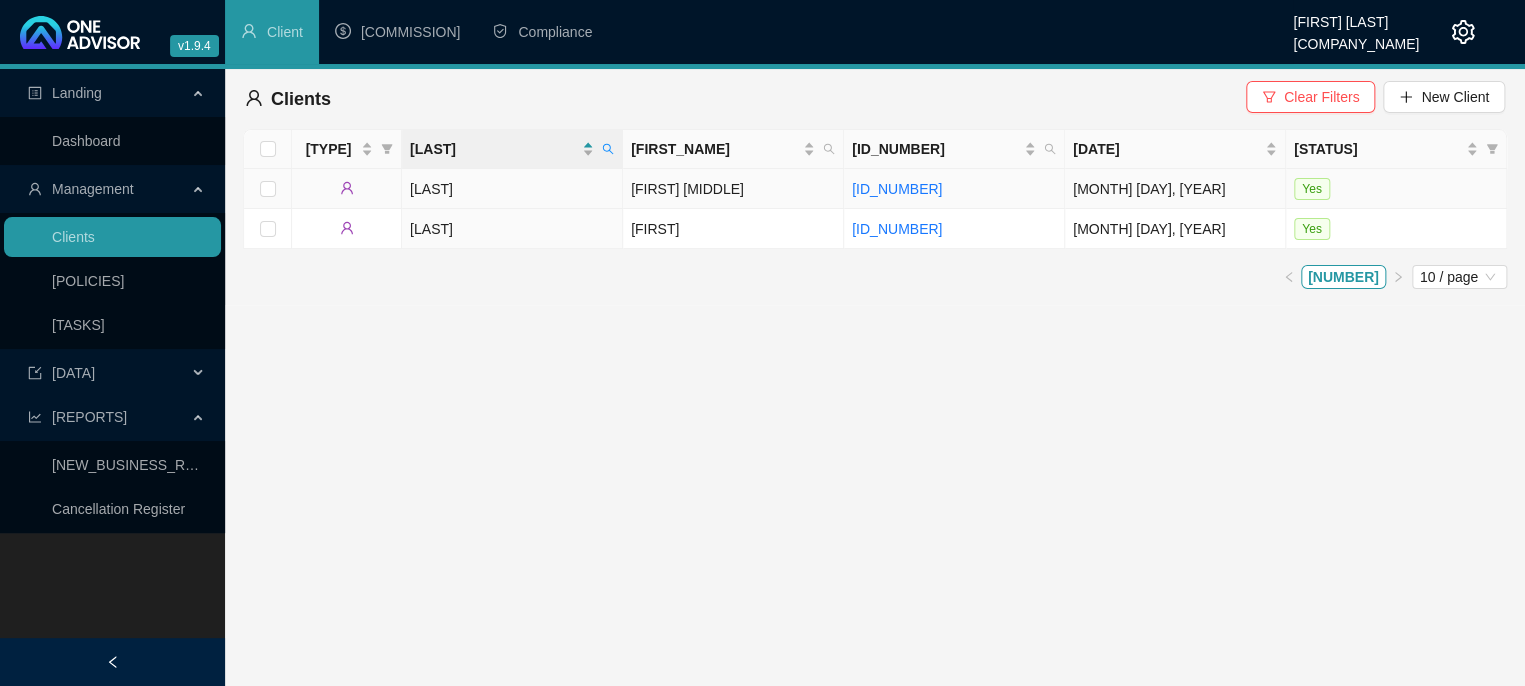 click on "[LAST]" at bounding box center [512, 189] 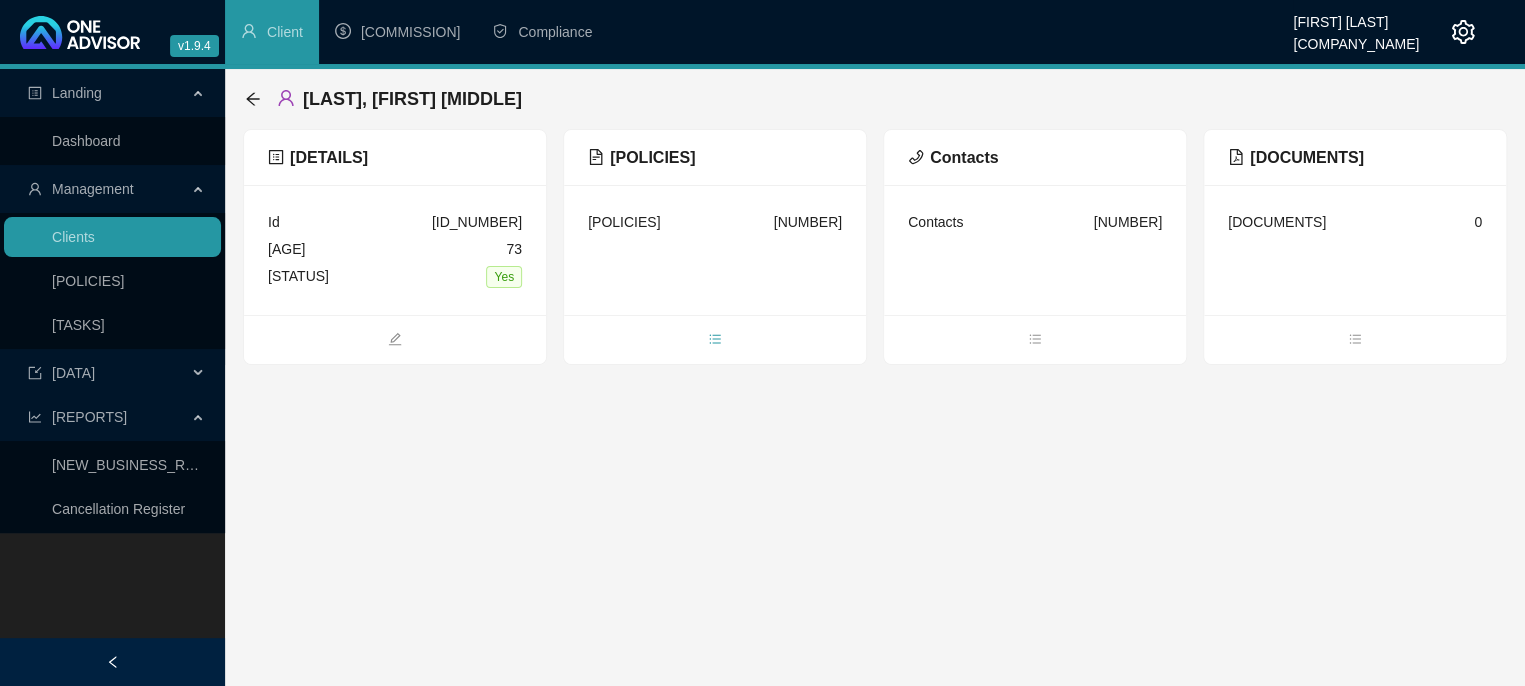 click at bounding box center (715, 341) 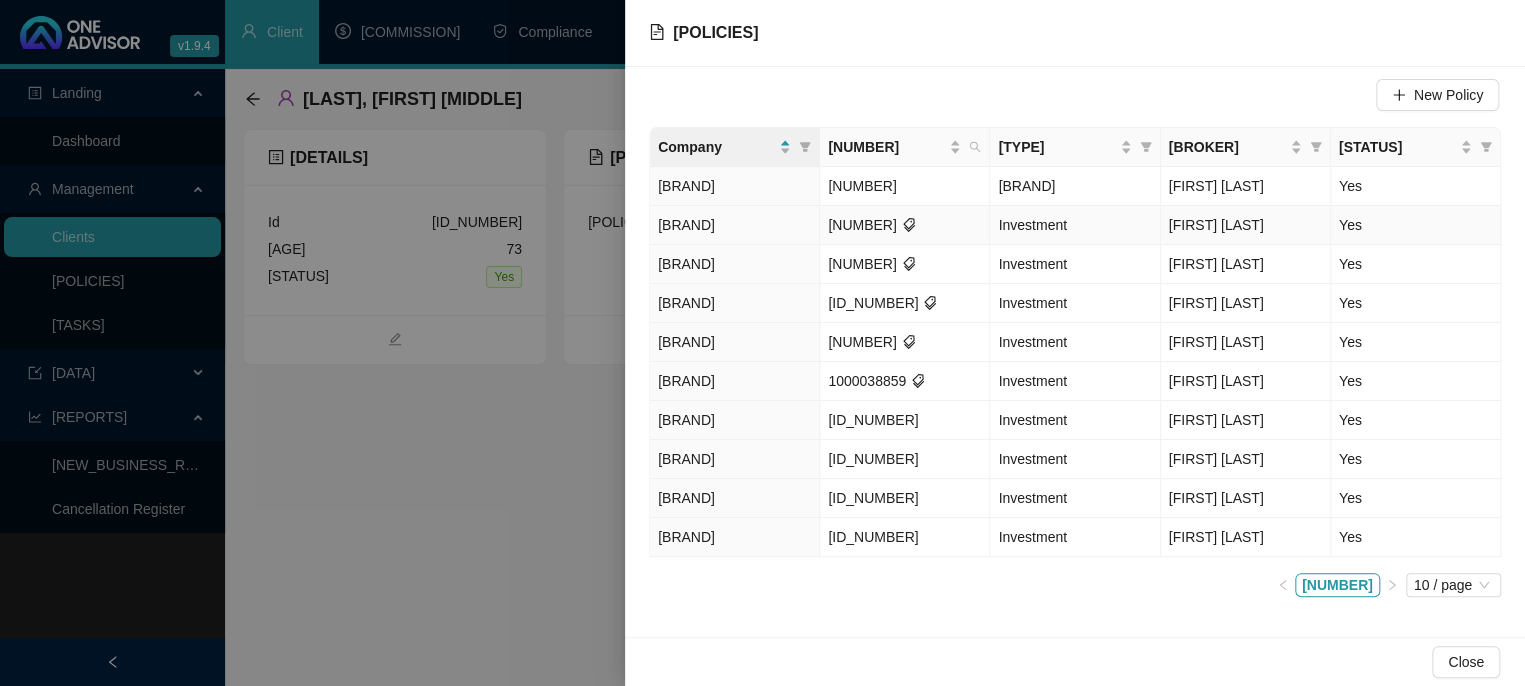 click on "[BRAND]" at bounding box center [735, 225] 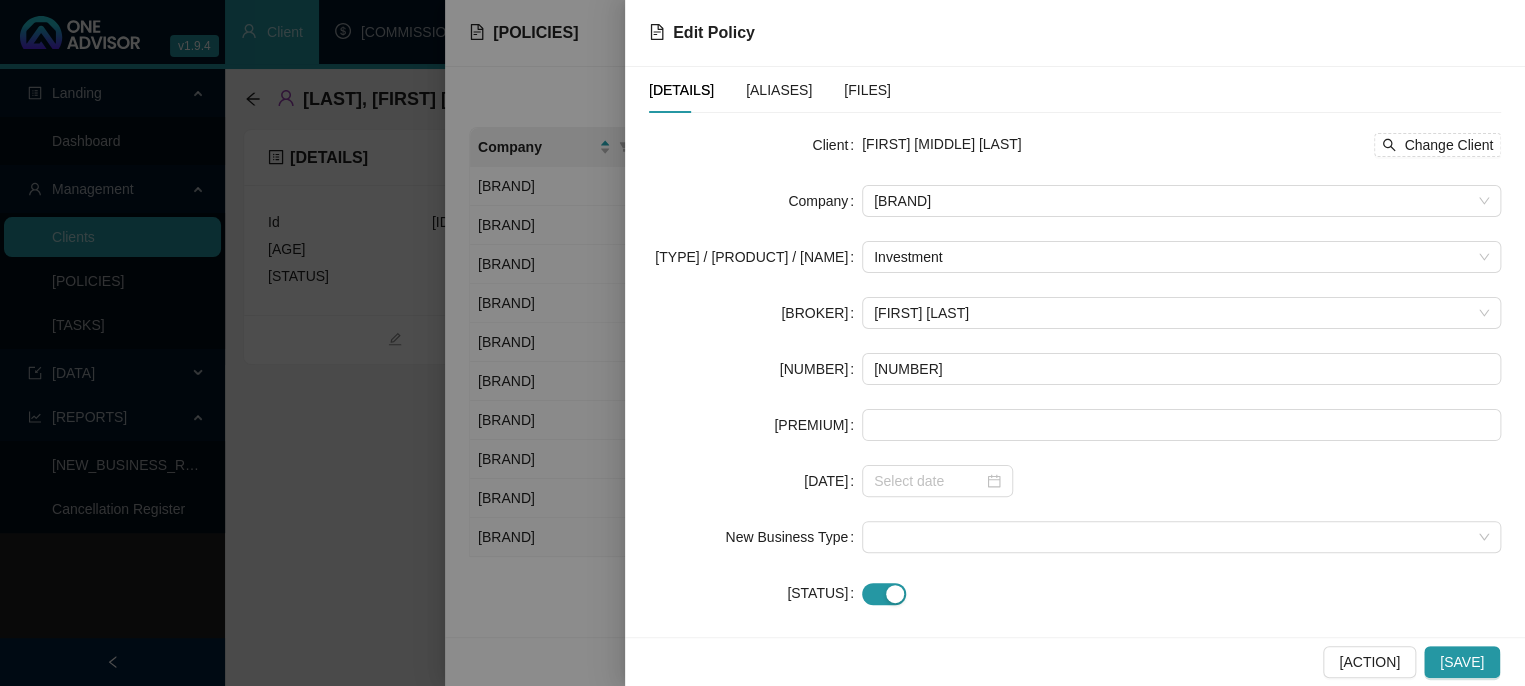 click on "Client [FIRST] [LAST] Change Client Company [BRAND] Type / Product / Name [BRAND] Broker [FIRST] [LAST] Number [NUMBER] Premium [DATE] New Business Type Active [POLICY_TYPE] [SELECT_POLICY] [SELECT_POLICY] [CLEAR_SELECTION]" at bounding box center (1075, 369) 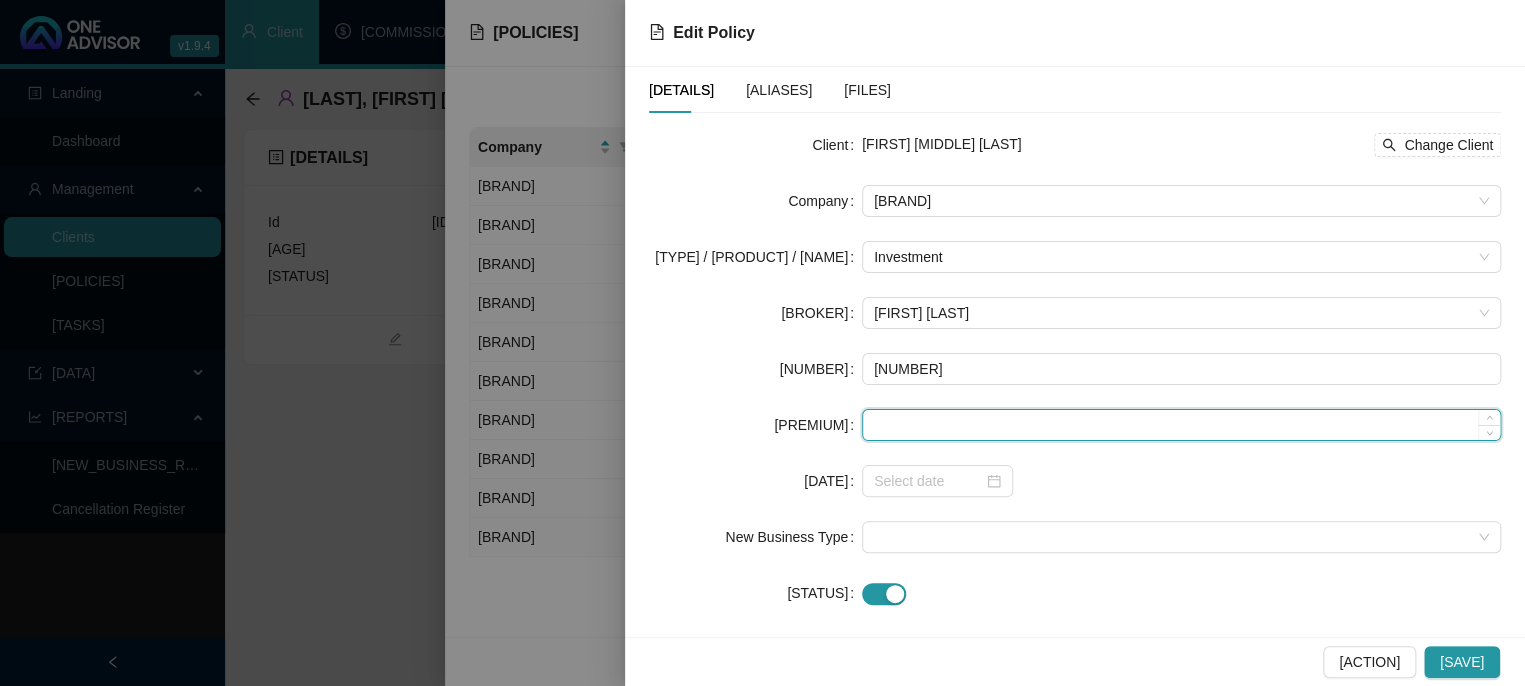 click at bounding box center (1181, 425) 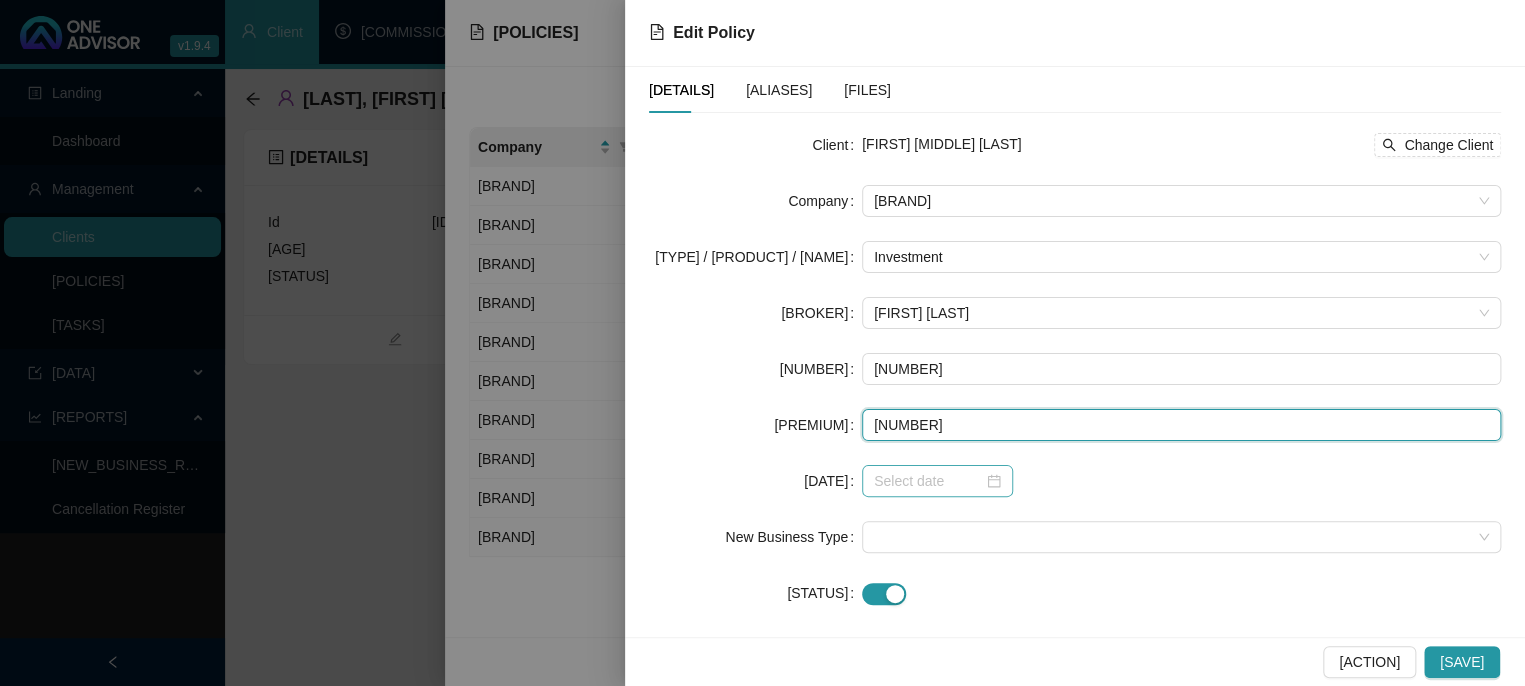 click at bounding box center [937, 481] 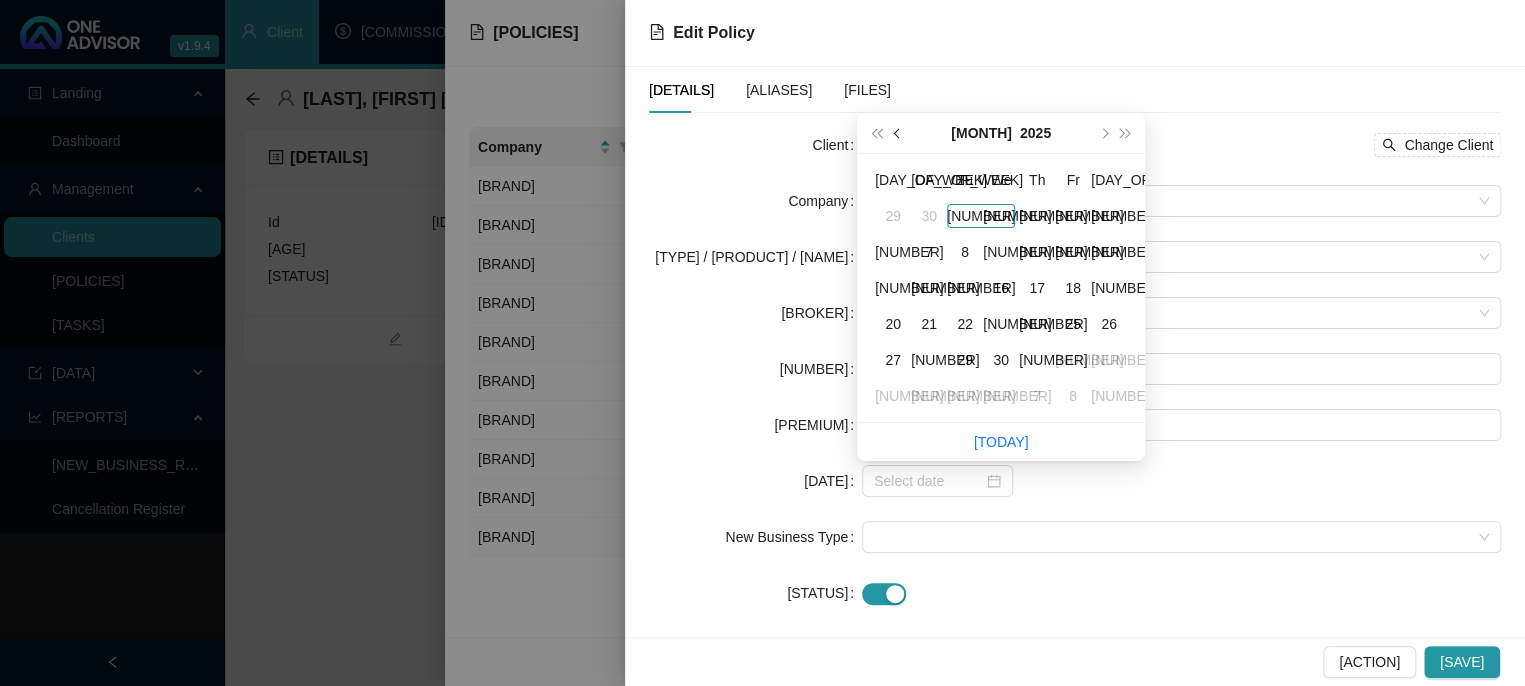 click at bounding box center [899, 133] 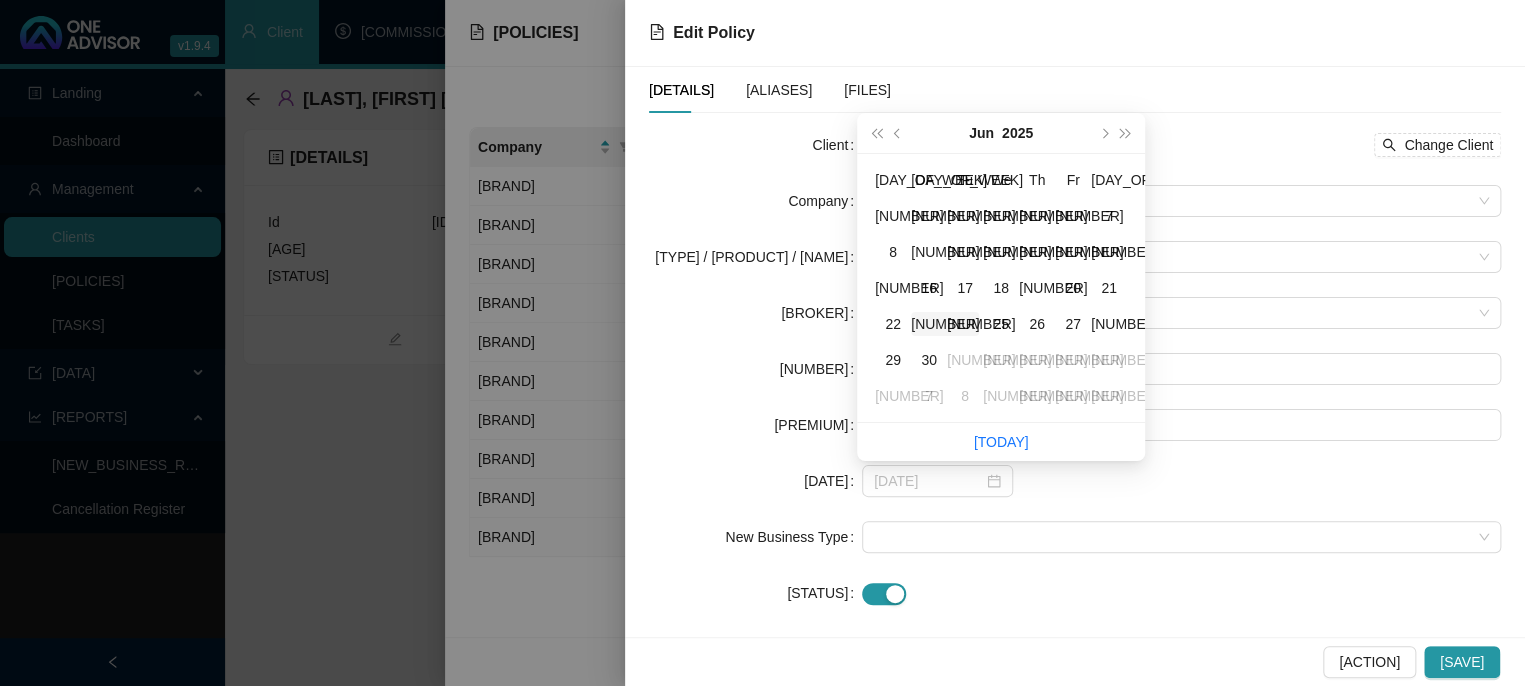 click on "[NUMBER]" at bounding box center (945, 324) 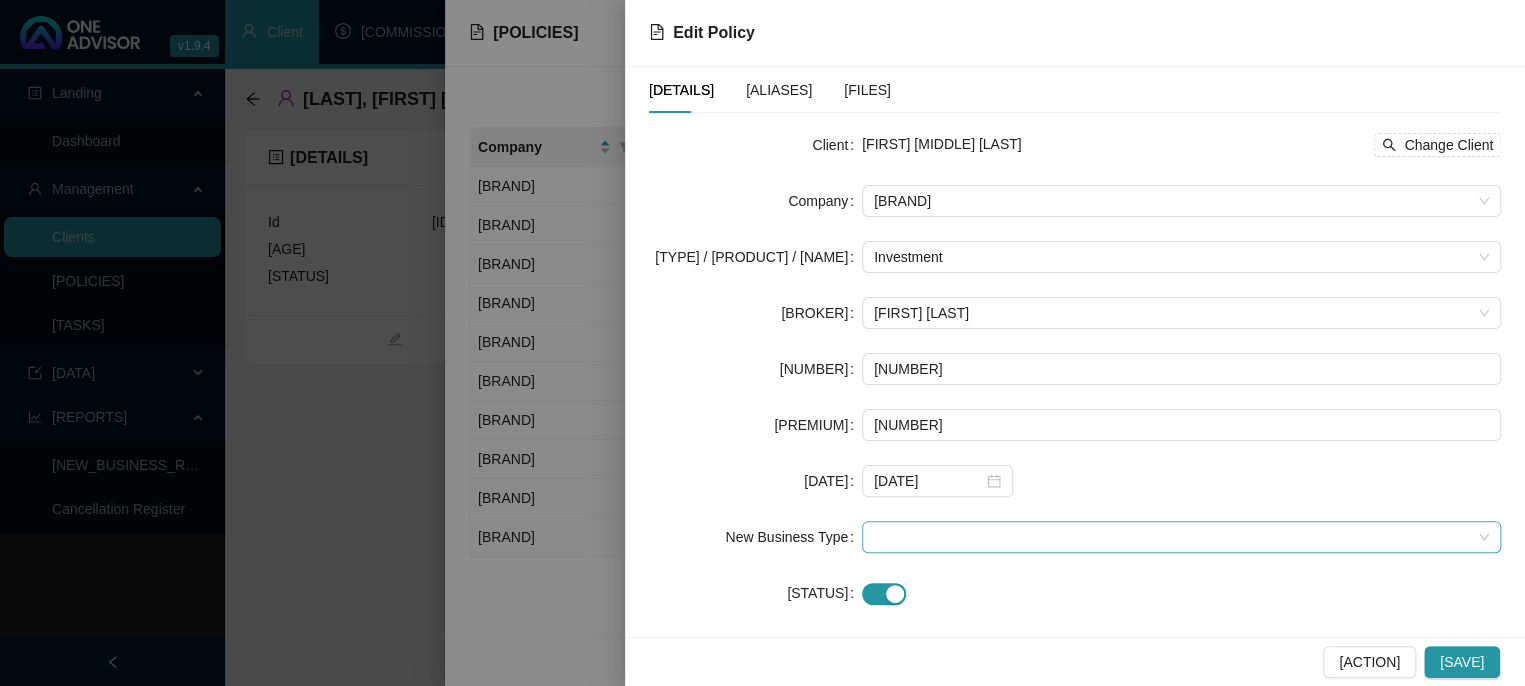 click at bounding box center [1181, 201] 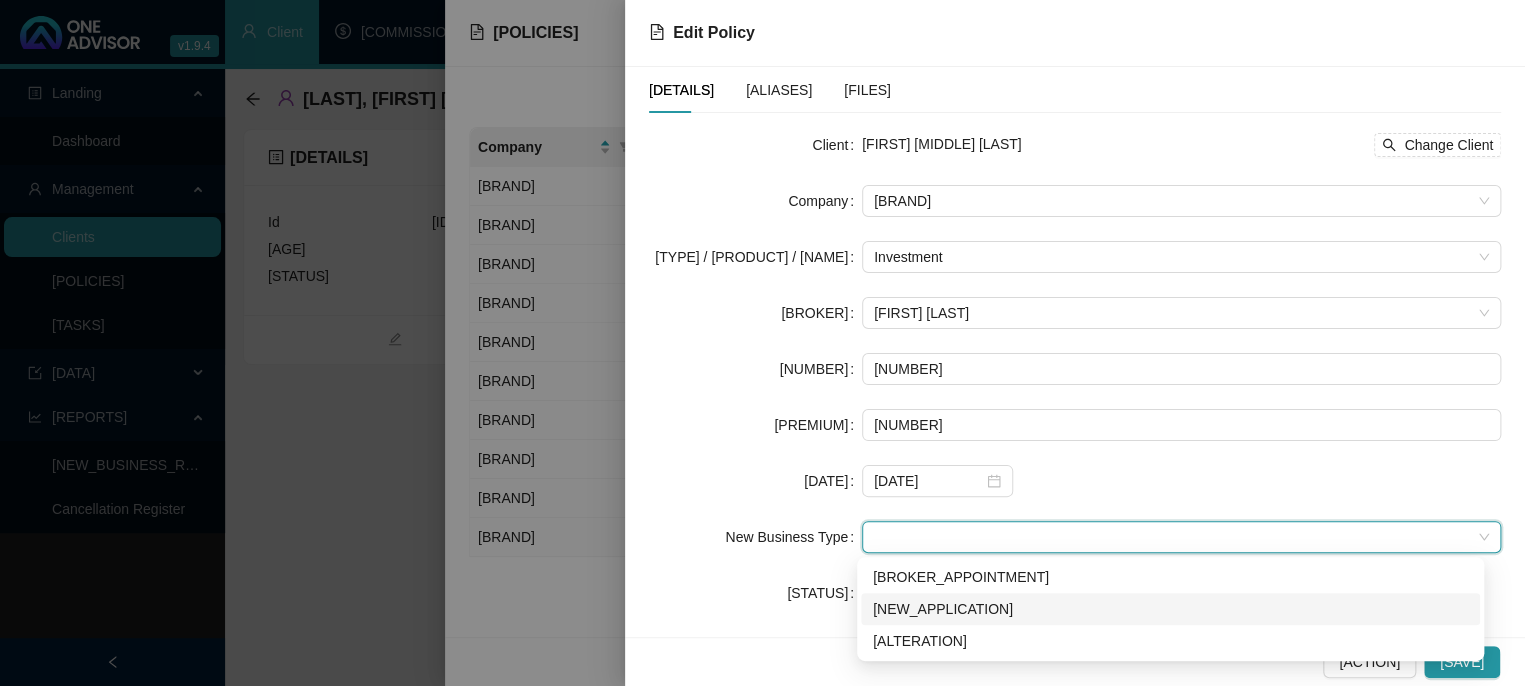 click on "[NEW_APPLICATION]" at bounding box center (1170, 609) 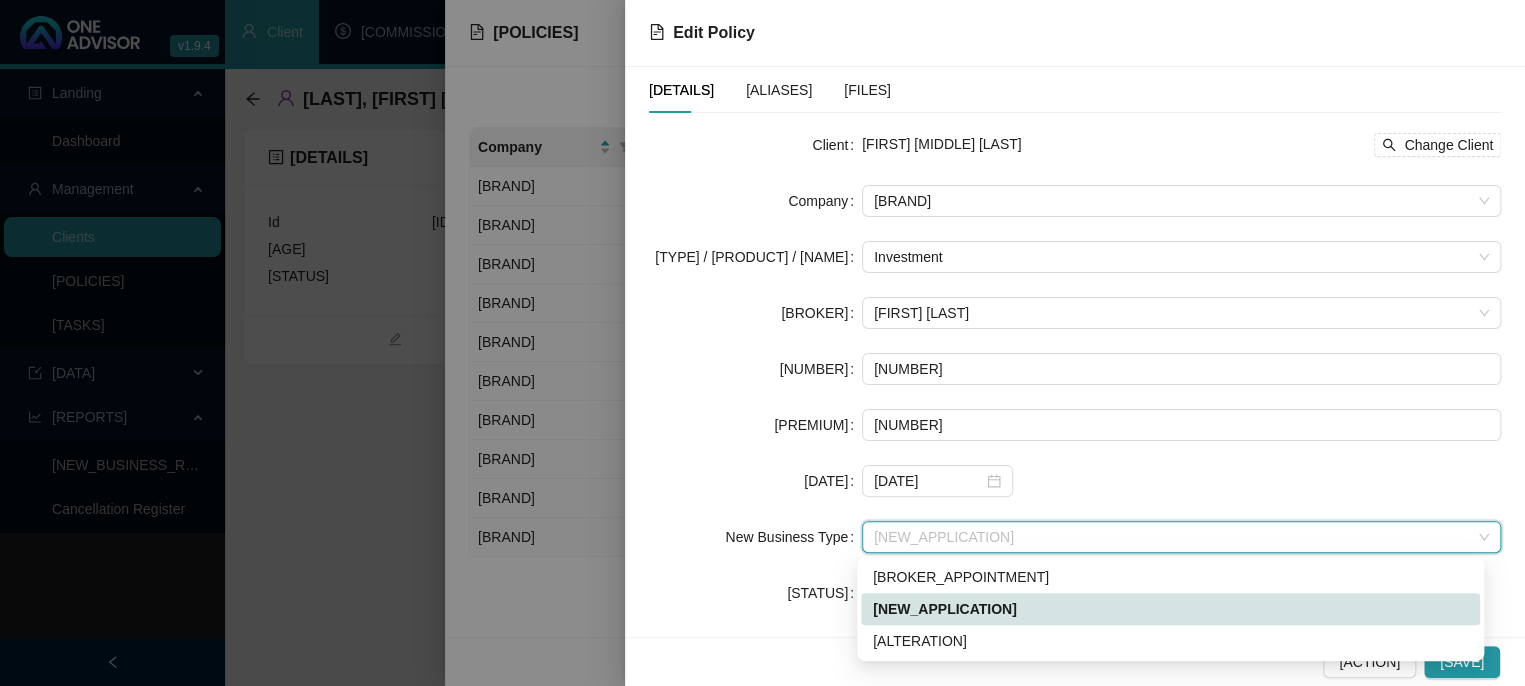 click on "[NEW_APPLICATION]" at bounding box center (1181, 537) 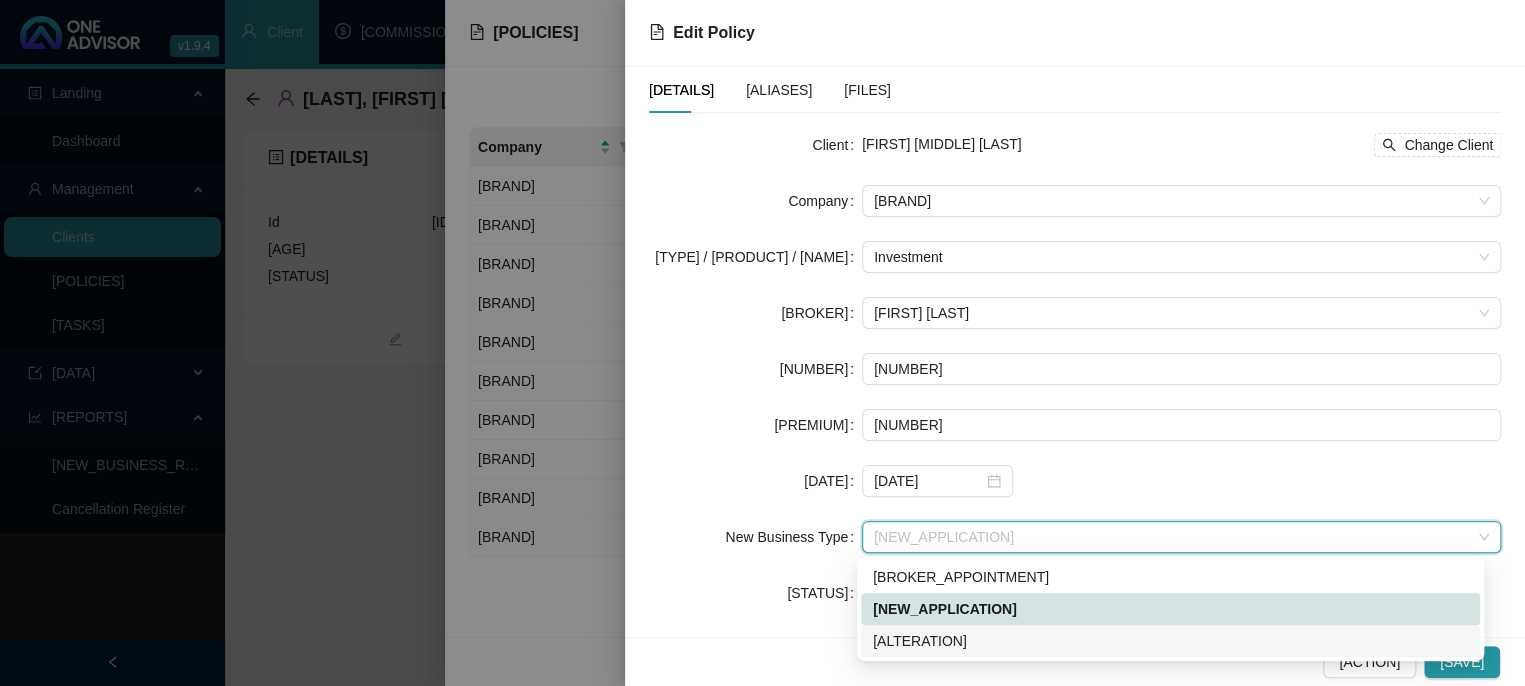click on "[ALTERATION]" at bounding box center [1170, 641] 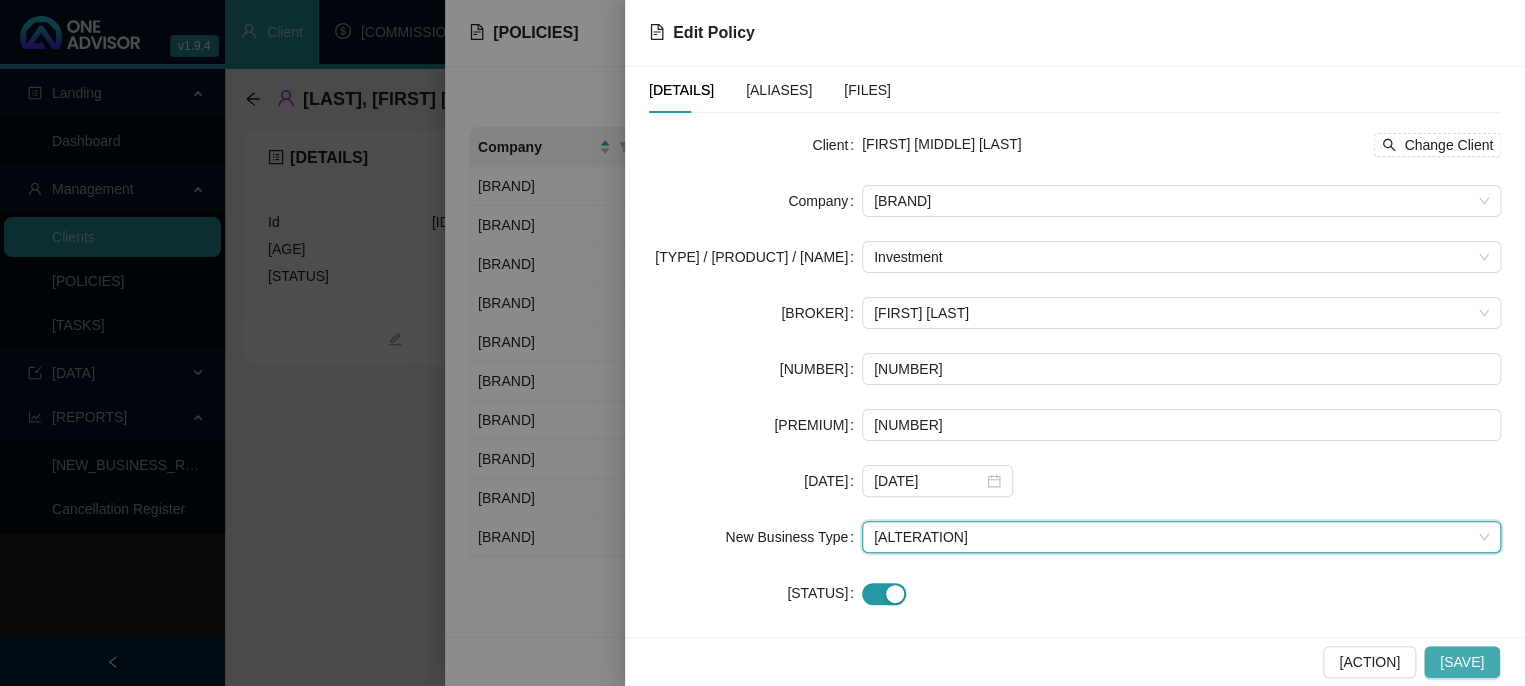 click on "[SAVE]" at bounding box center [1462, 662] 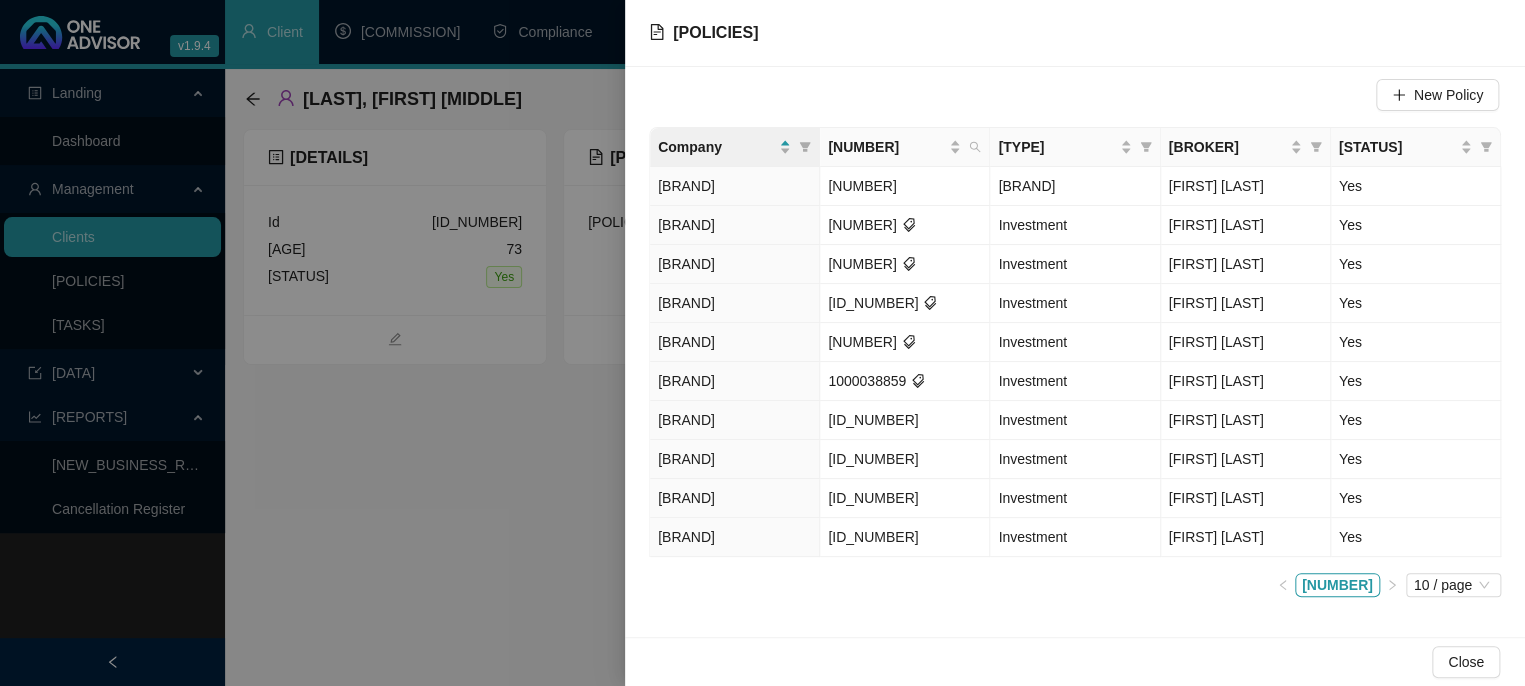 click on "Close" at bounding box center (1075, 661) 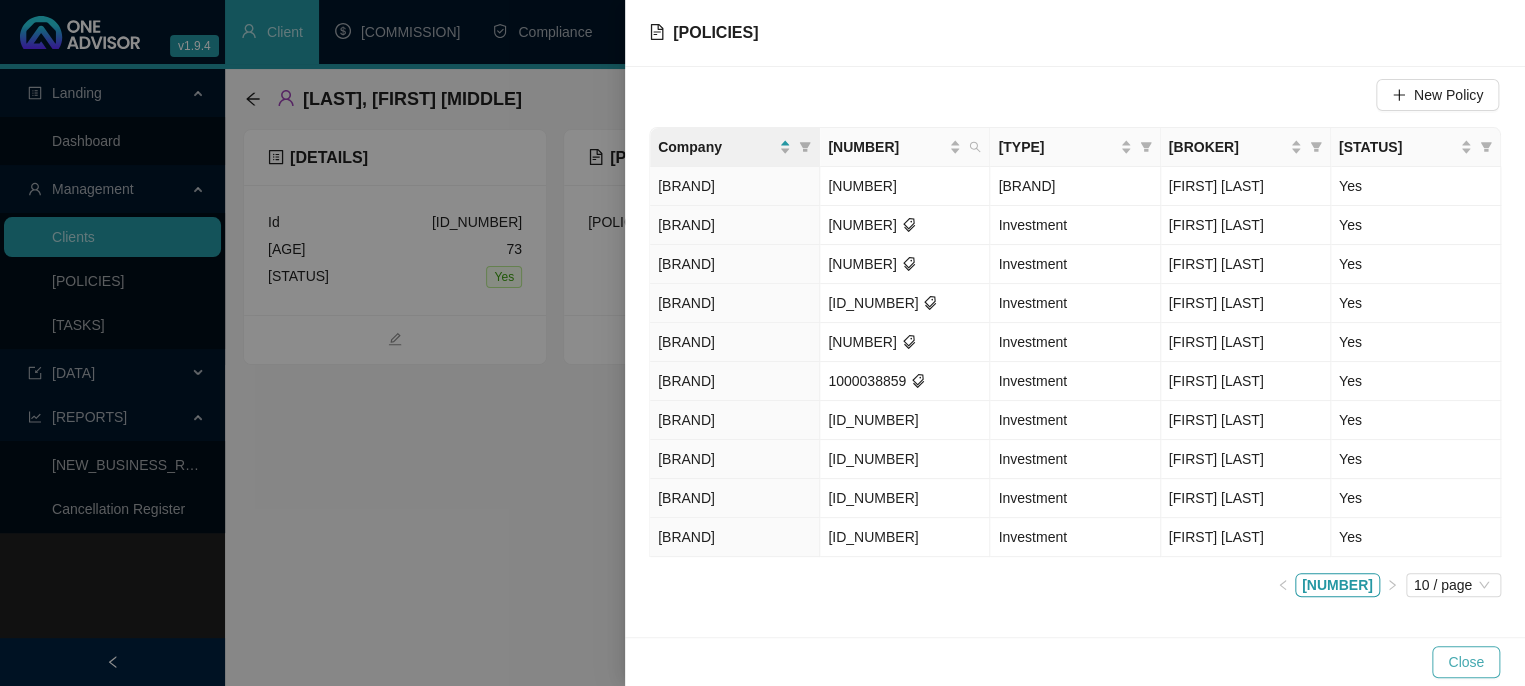 click on "Close" at bounding box center [1466, 662] 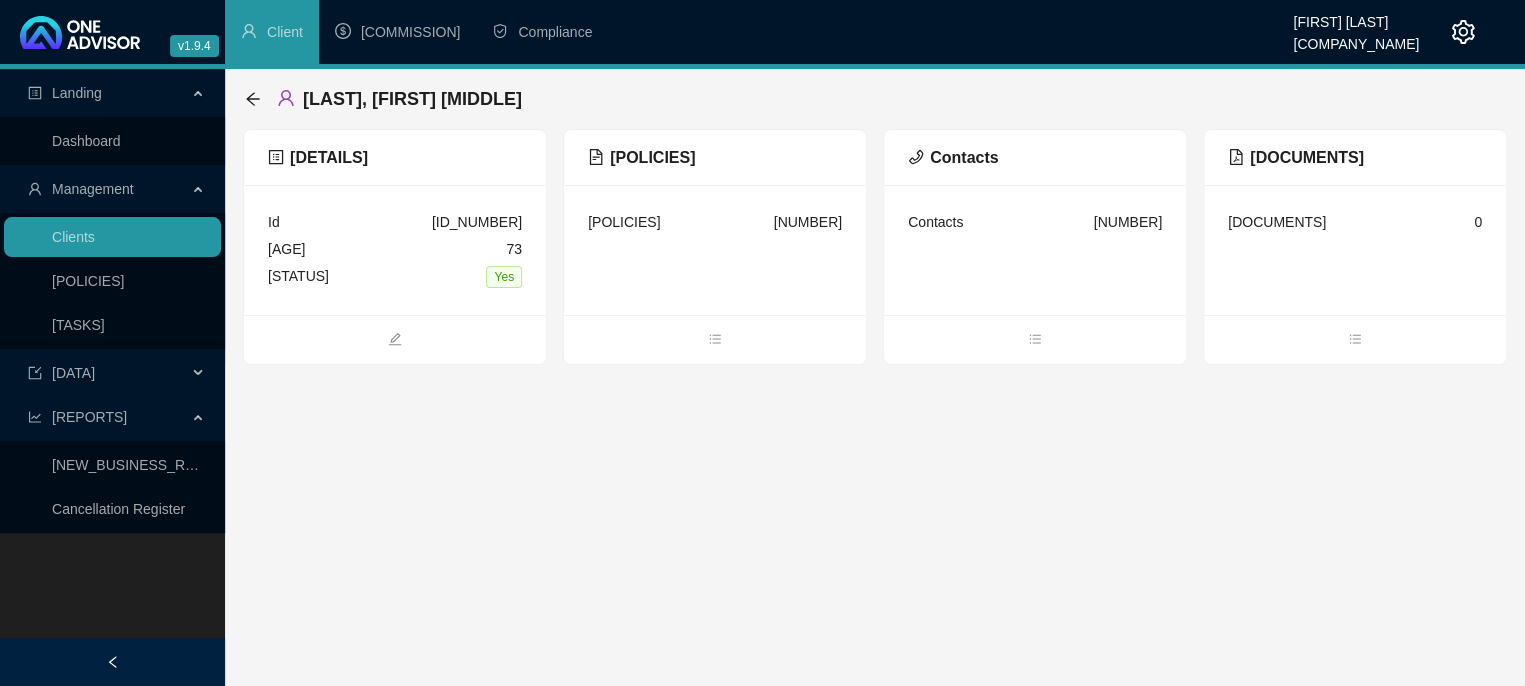 click on "Landing Dashboard Management Clients Policies Tasks Data Reports New Business Register Cancellation Register [LAST], [FIRST] [MIDDLE] Details Id [ID_NUMBER] Age [AGE] Active Yes Policies Policies 10 Contacts Contacts 2 Documents Documents 0" at bounding box center [762, 377] 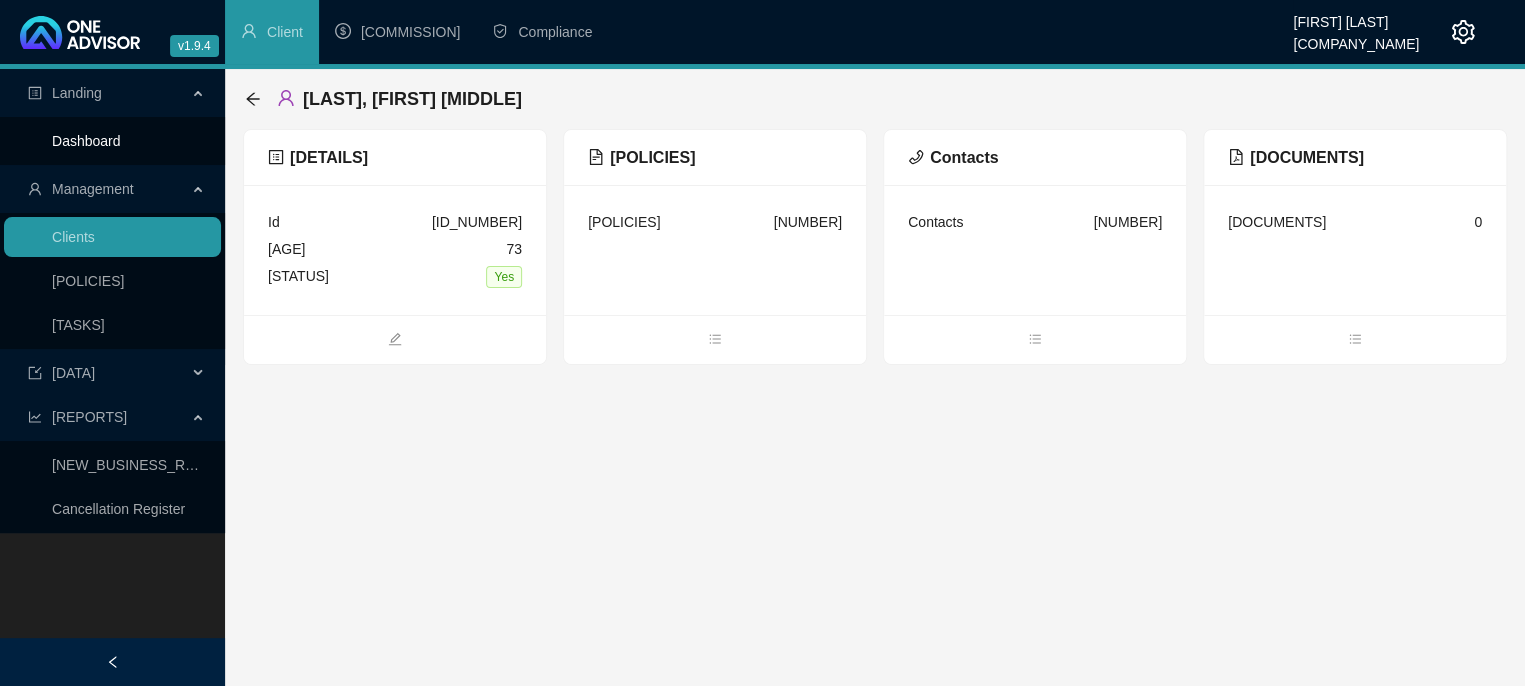 click on "Dashboard" at bounding box center (86, 141) 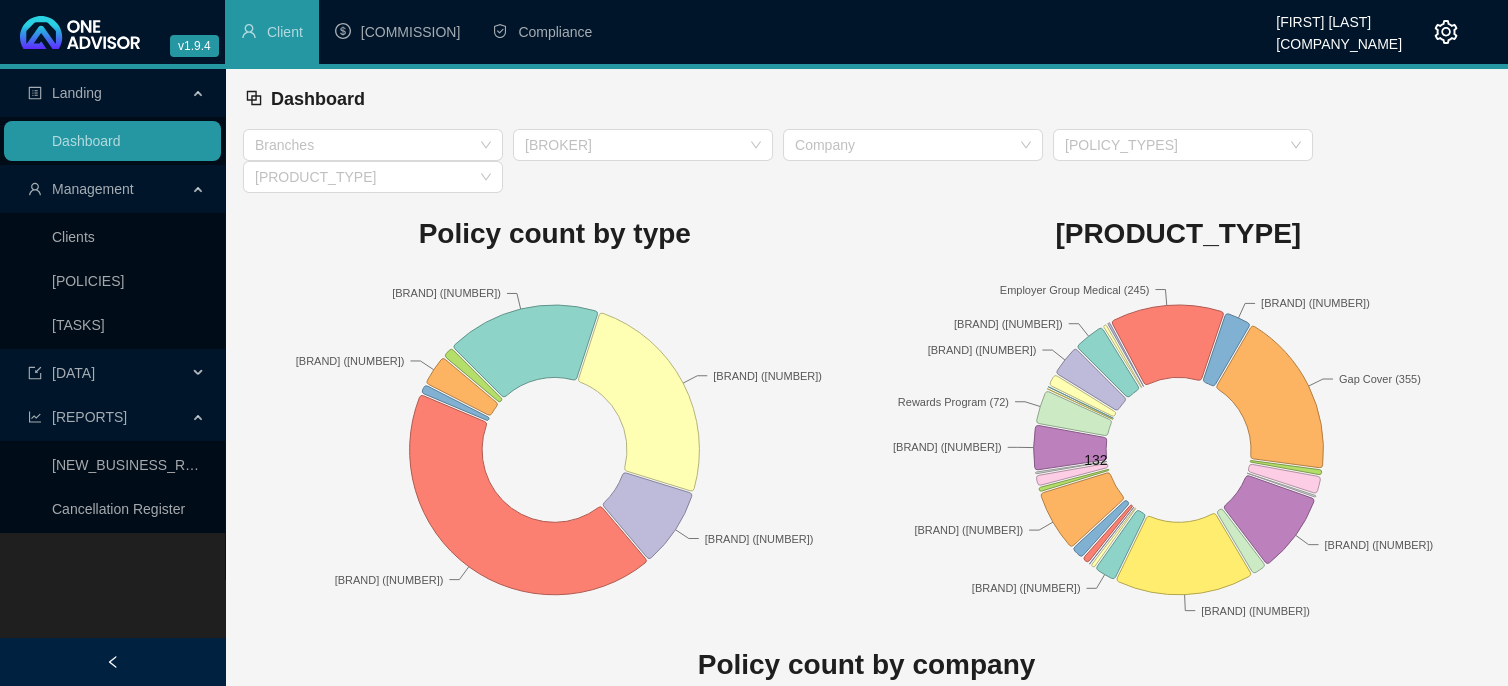 click at bounding box center (1082, 509) 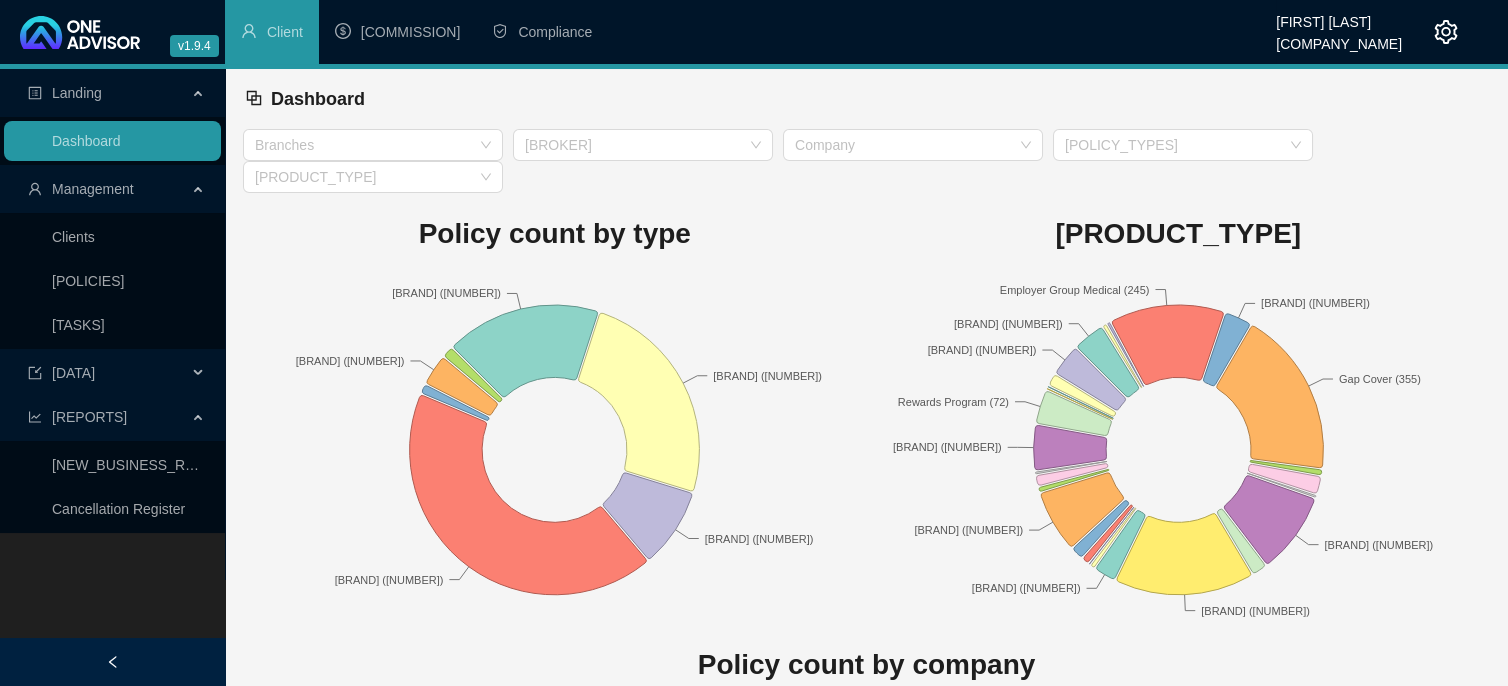 click at bounding box center [554, 450] 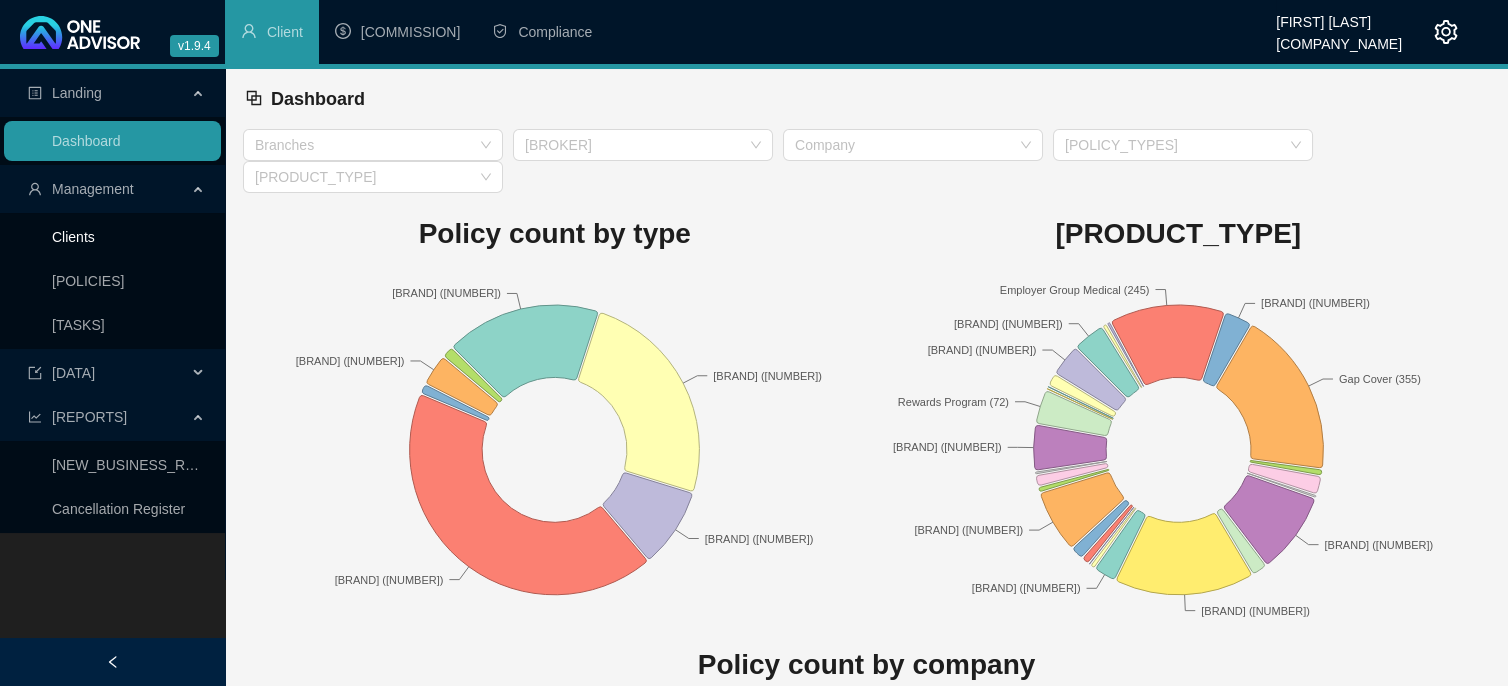 click on "Clients" at bounding box center [73, 237] 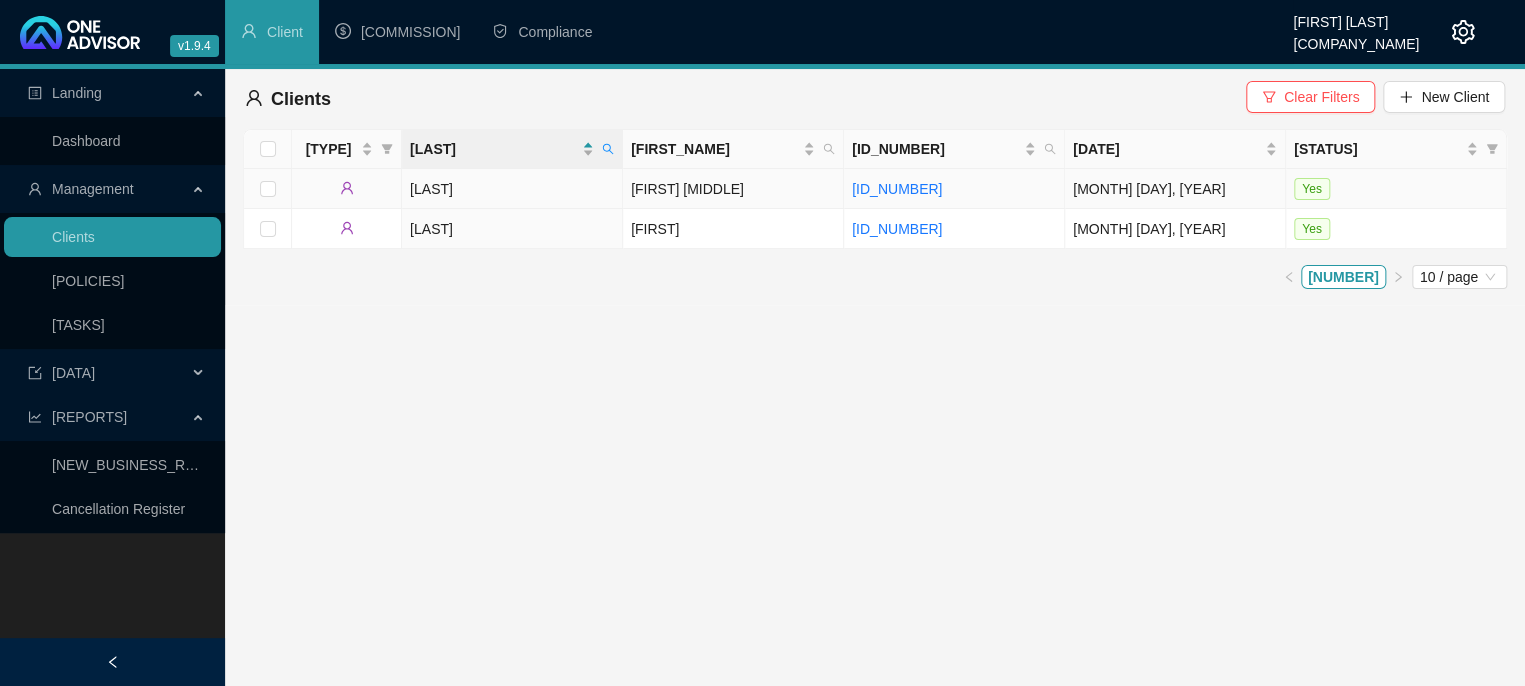 click on "[LAST]" at bounding box center [512, 189] 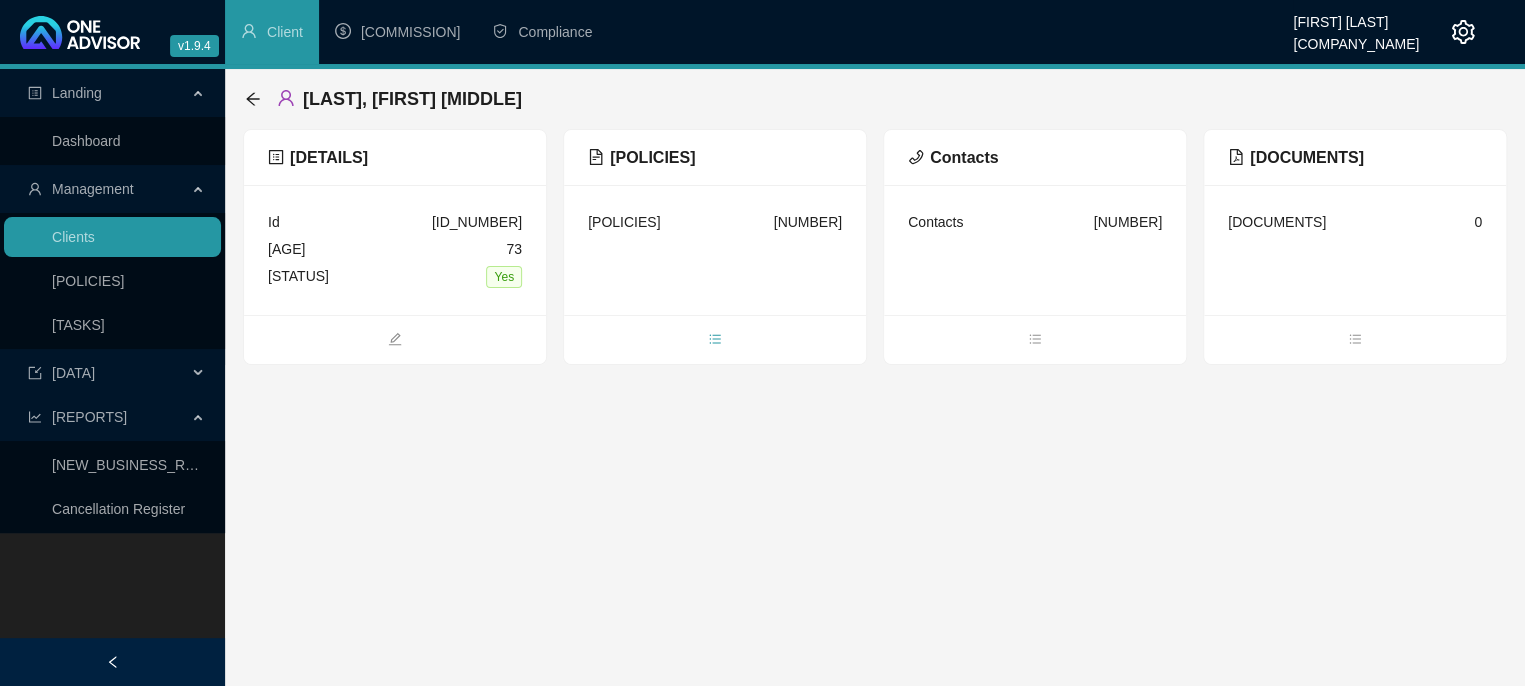 click at bounding box center (715, 341) 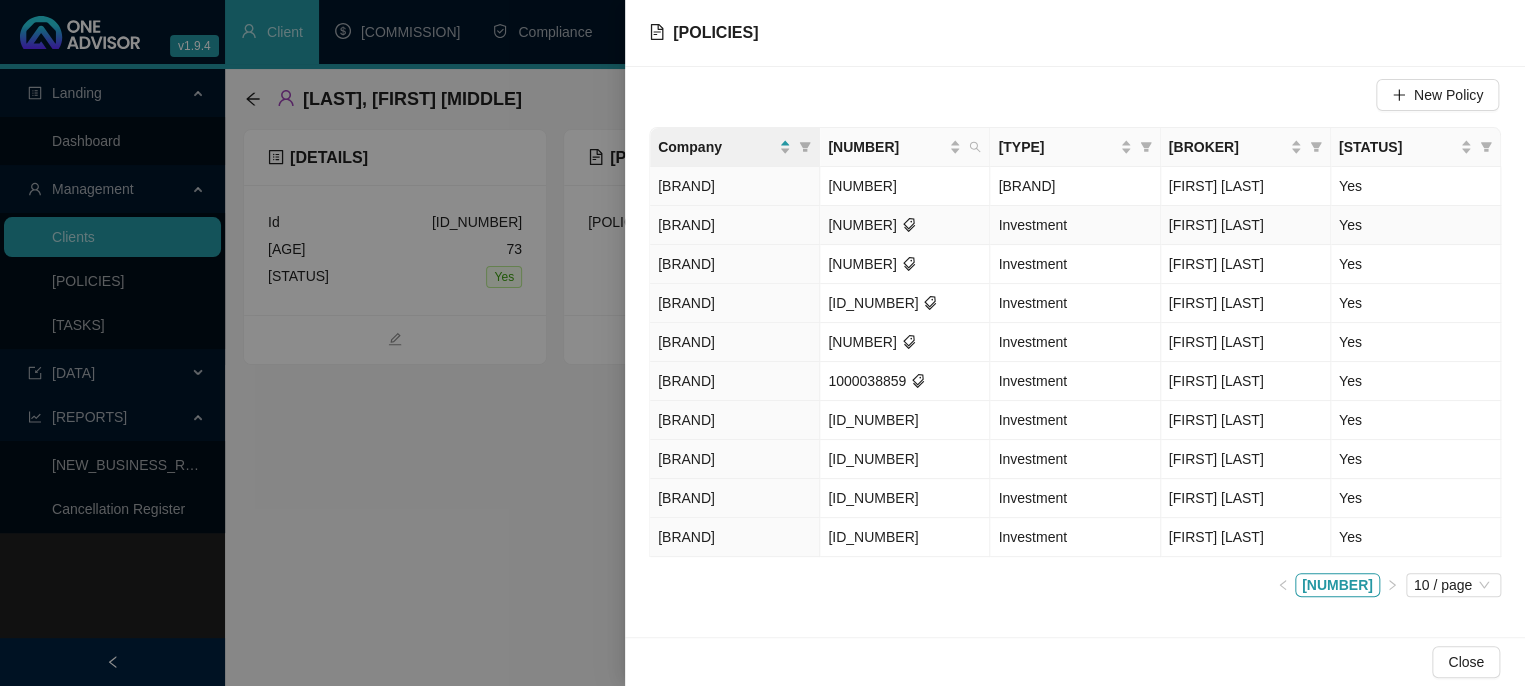 click on "[NUMBER]" at bounding box center [905, 225] 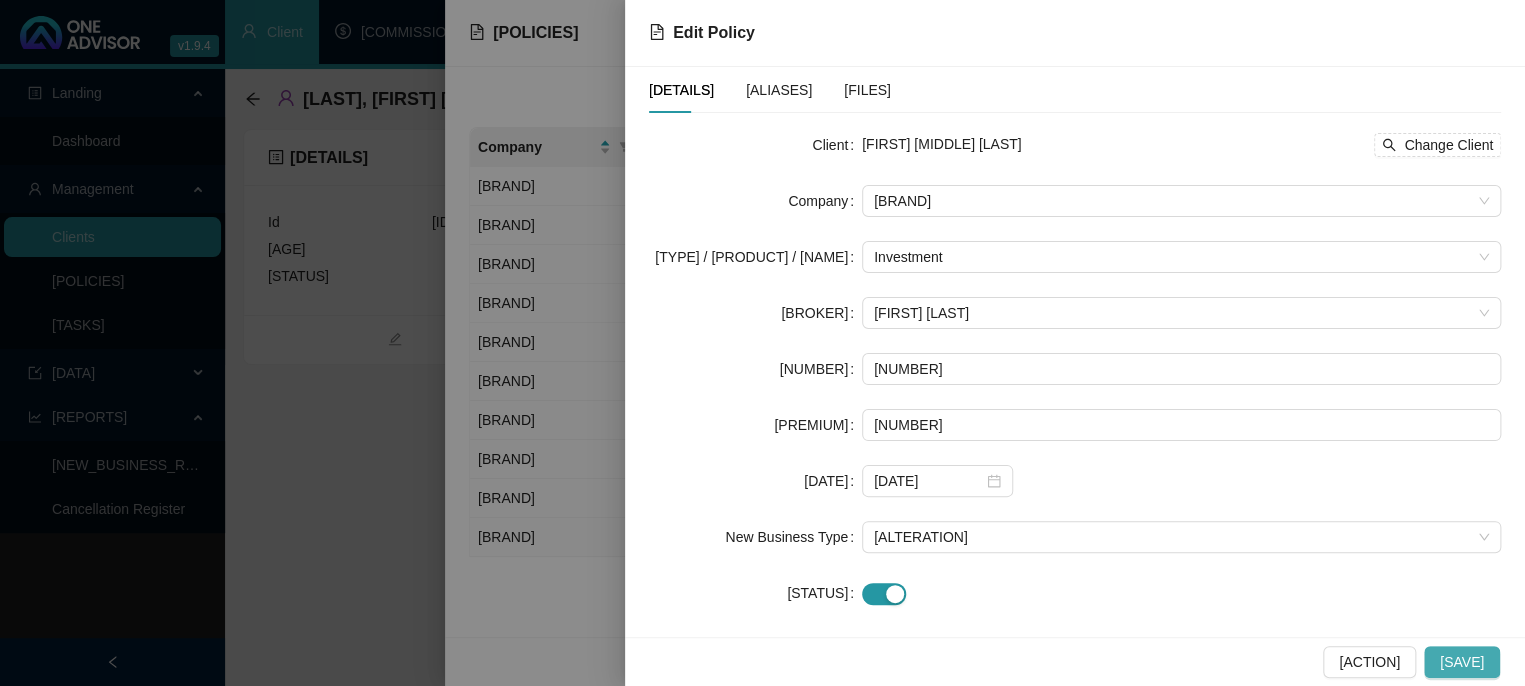 click on "[SAVE]" at bounding box center (1462, 662) 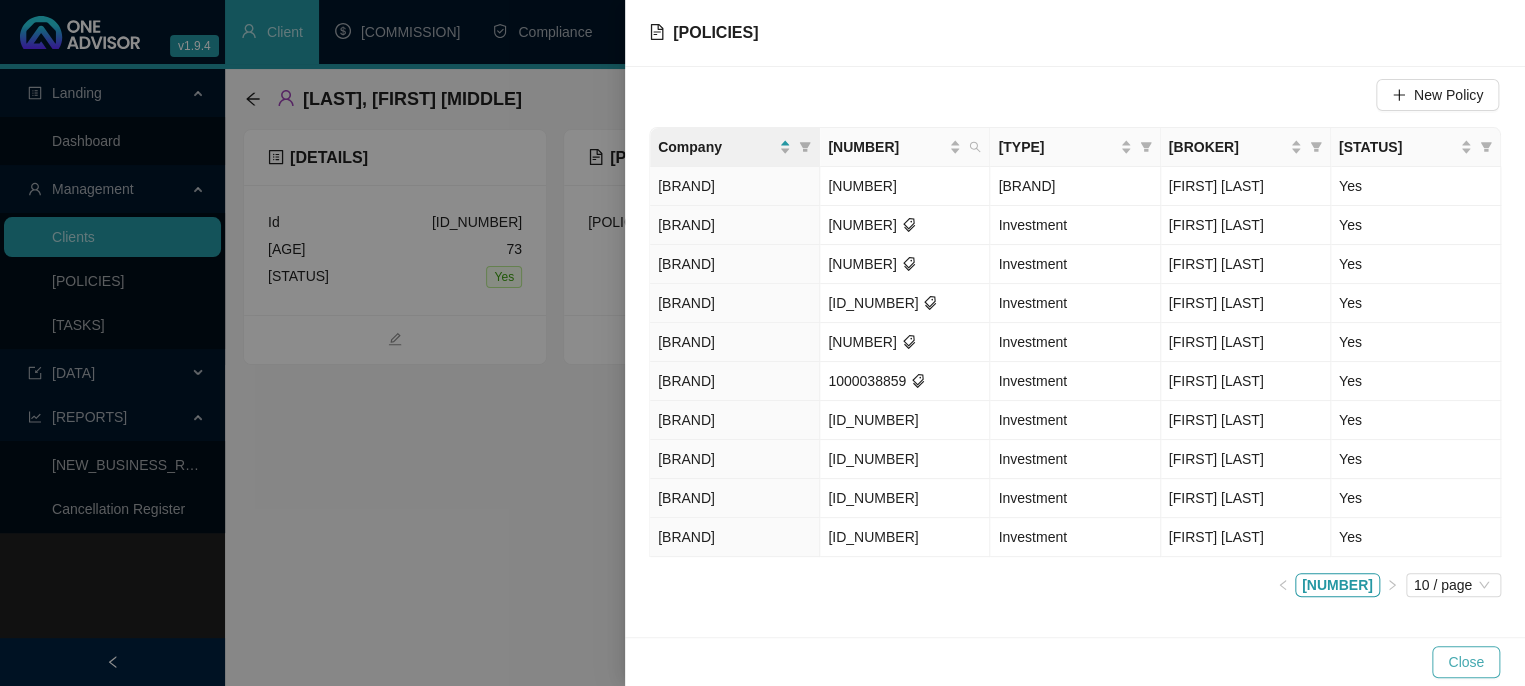 click on "Close" at bounding box center [1466, 662] 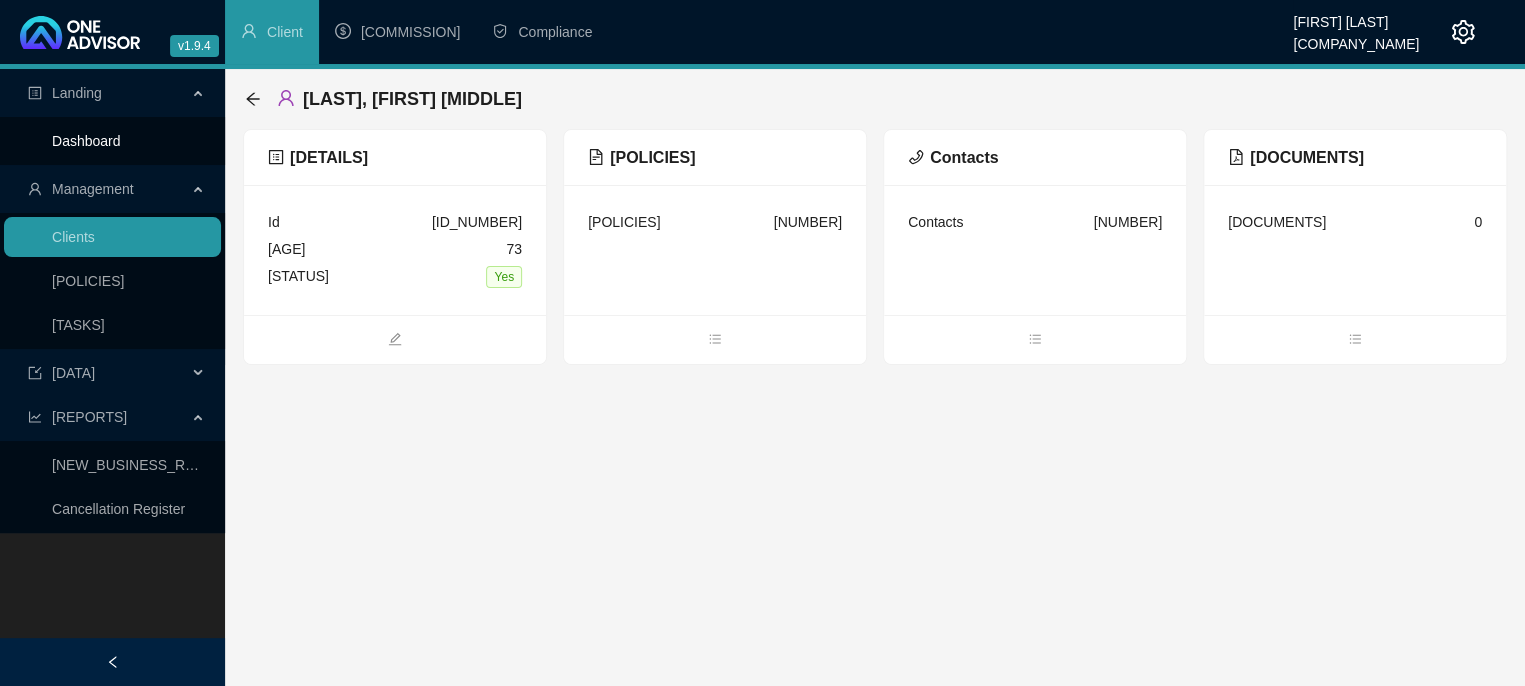 click on "Dashboard" at bounding box center [86, 141] 